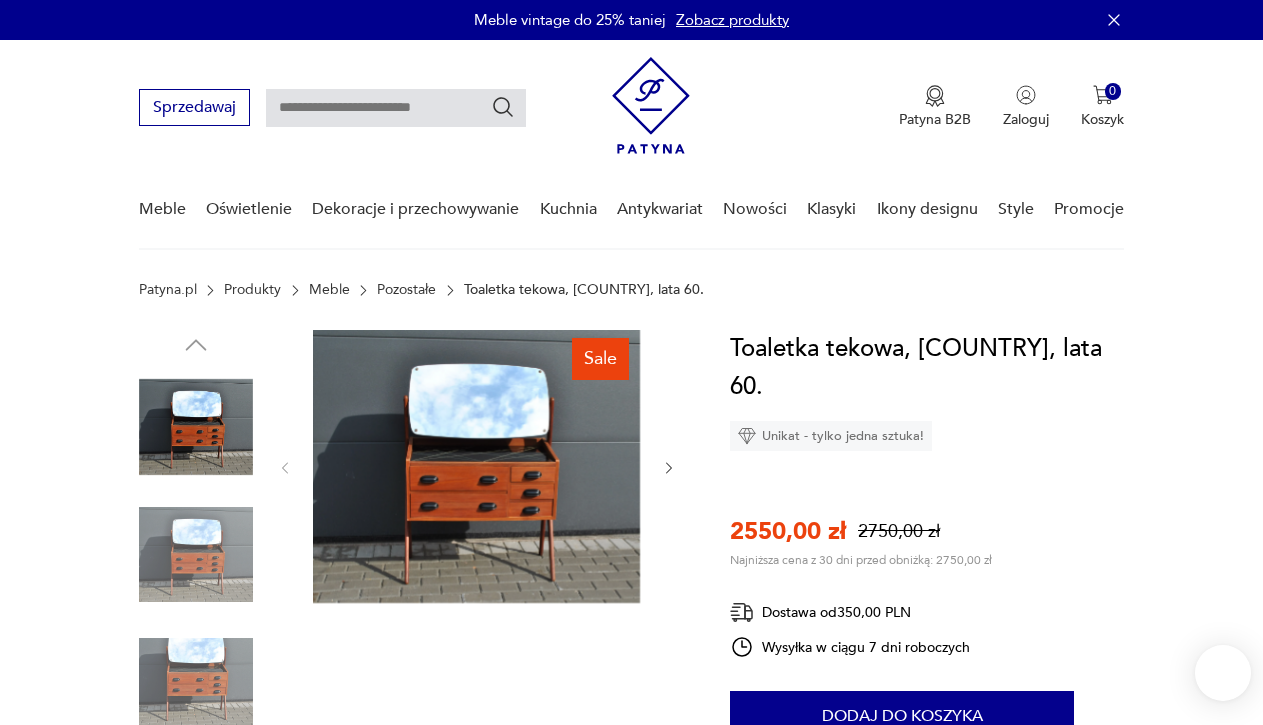 scroll, scrollTop: 0, scrollLeft: 0, axis: both 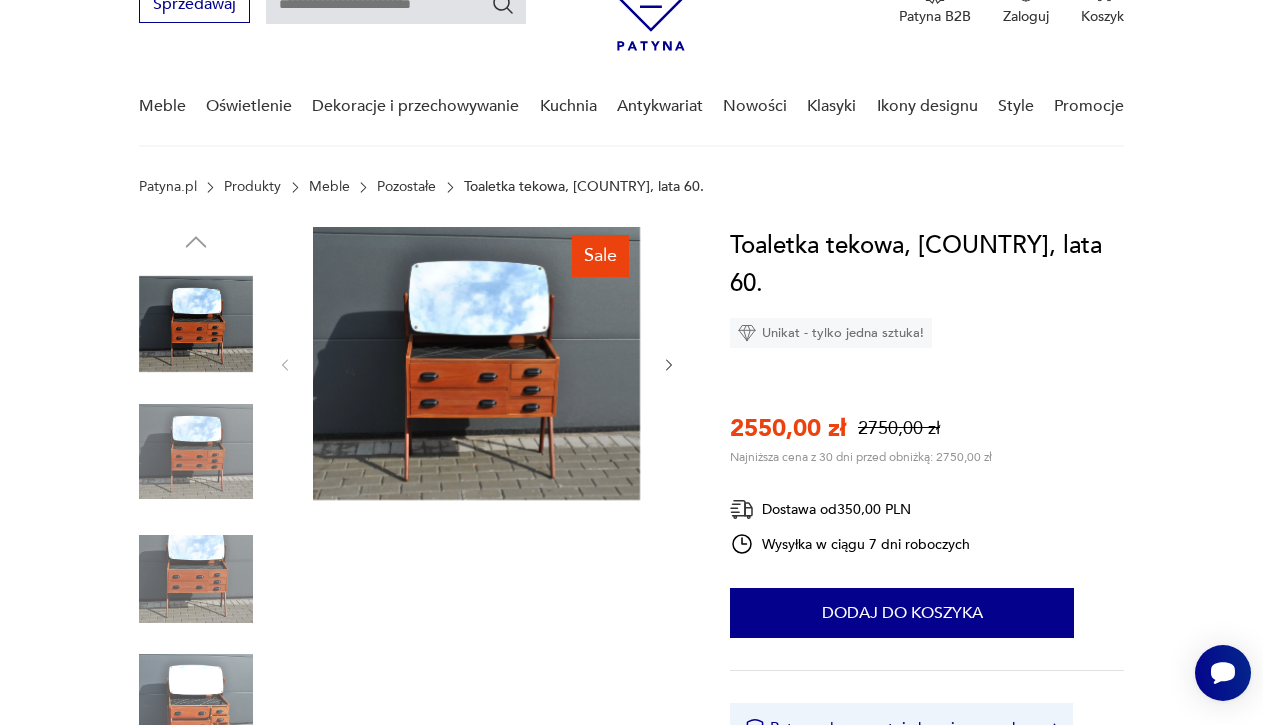 click at bounding box center [196, 452] 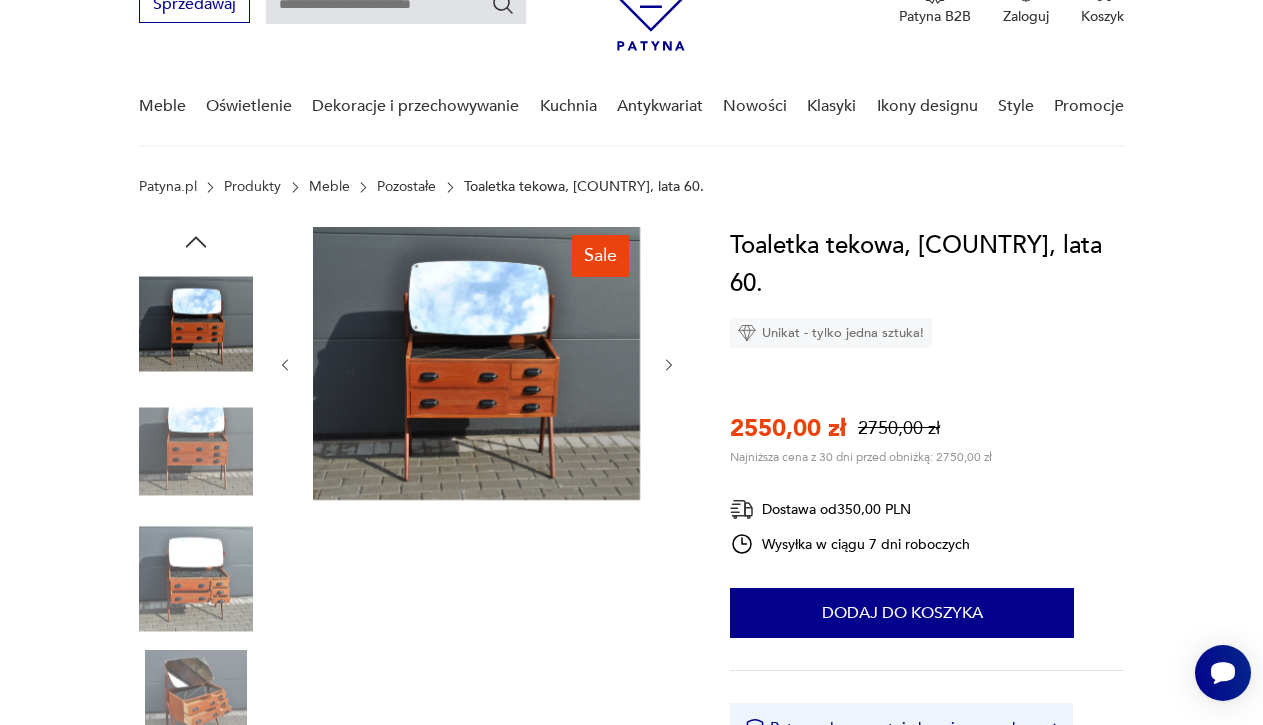 click at bounding box center (196, 452) 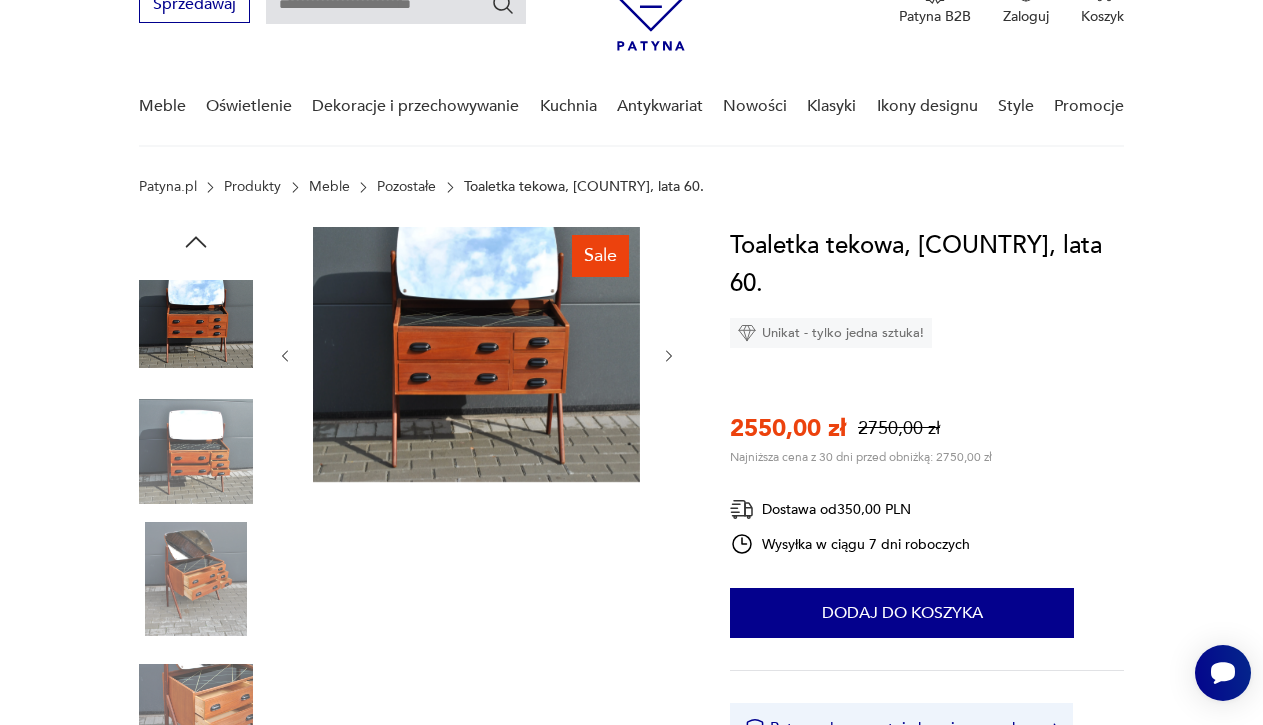 click at bounding box center [196, 452] 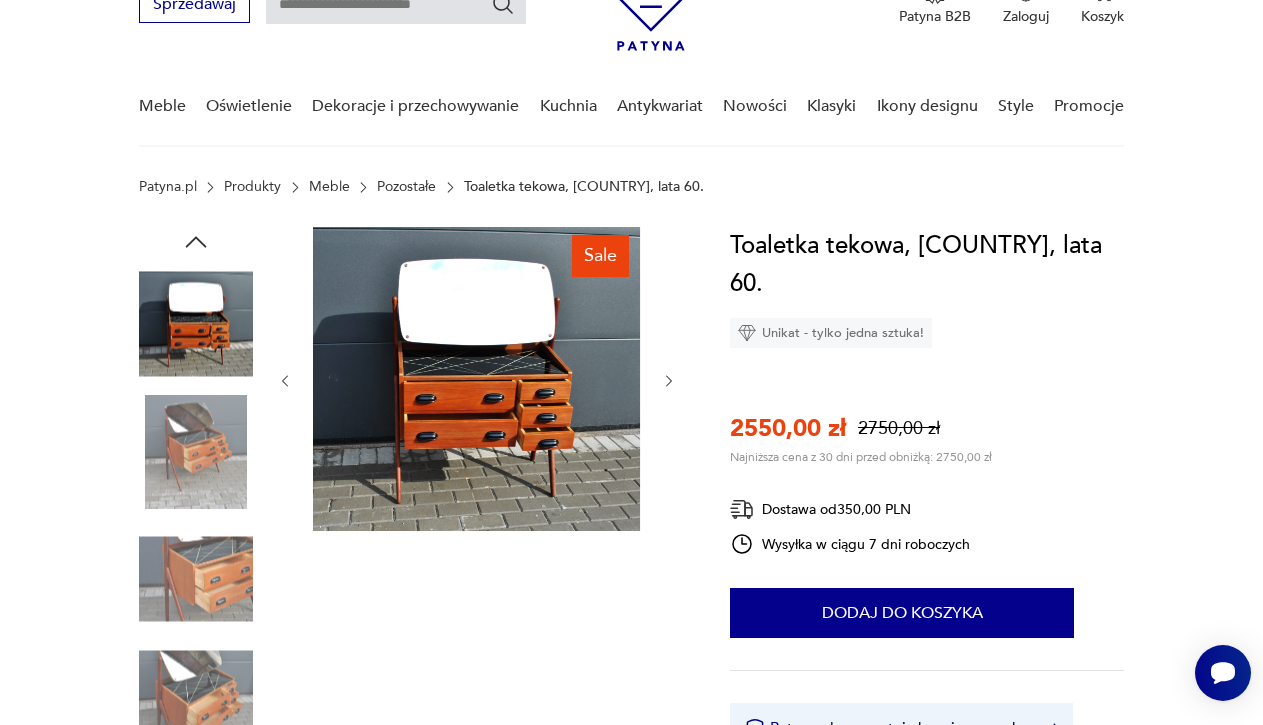click at bounding box center (196, 452) 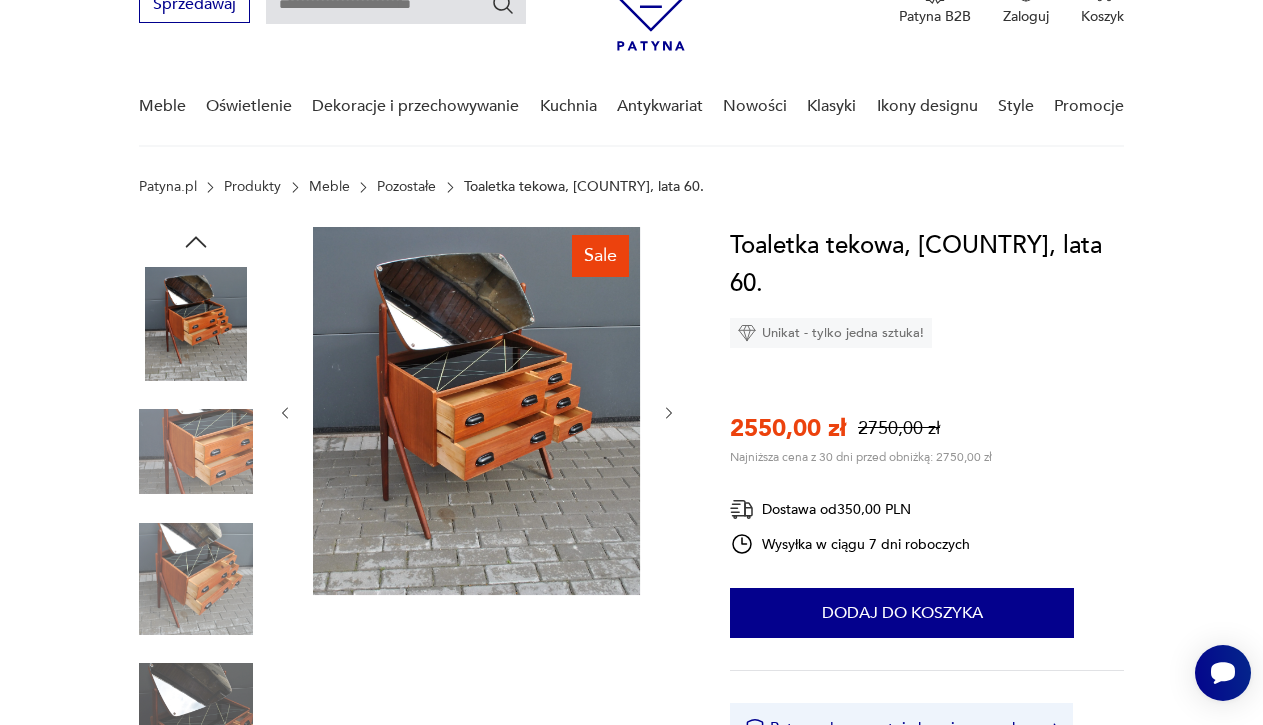 click at bounding box center (196, 579) 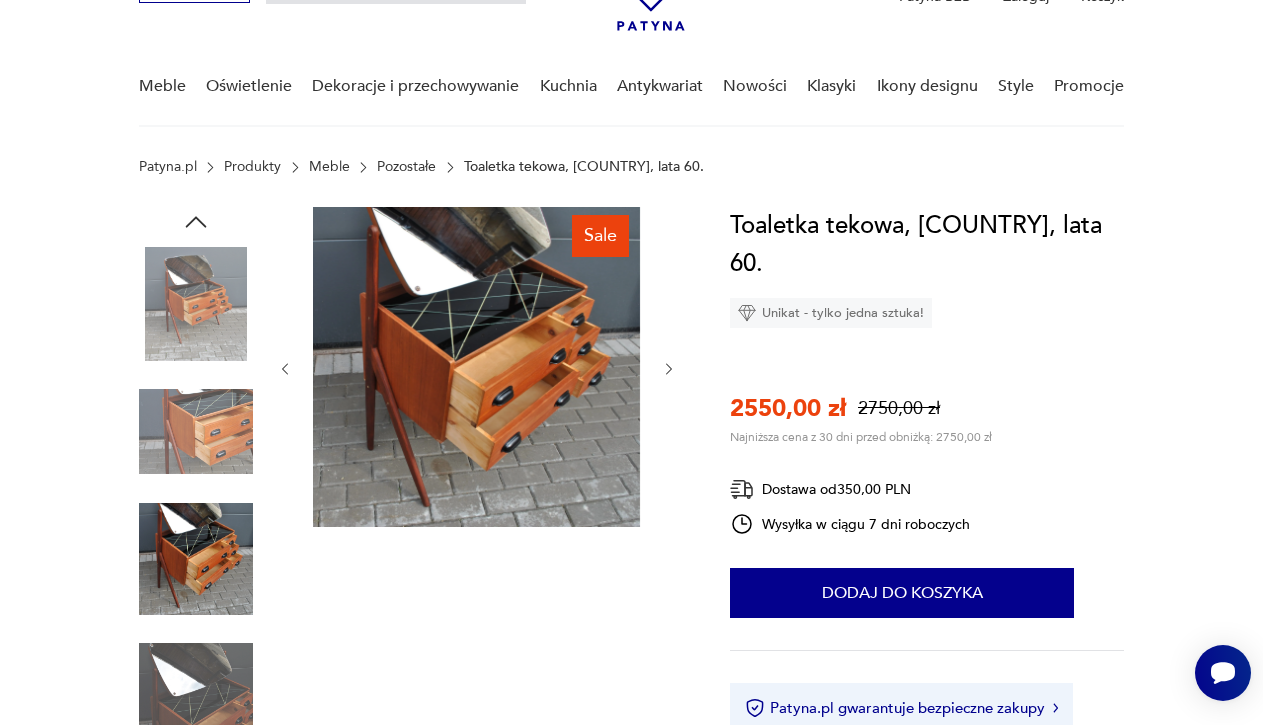 scroll, scrollTop: 123, scrollLeft: 0, axis: vertical 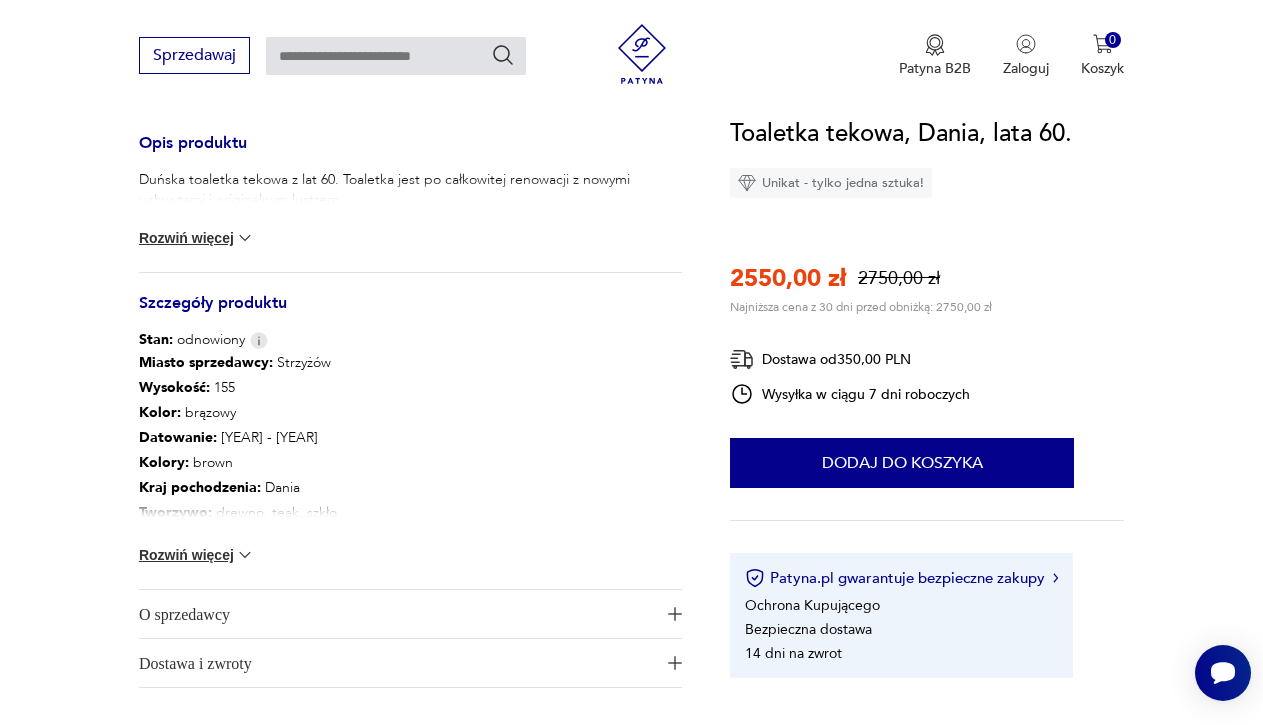 click at bounding box center (245, 555) 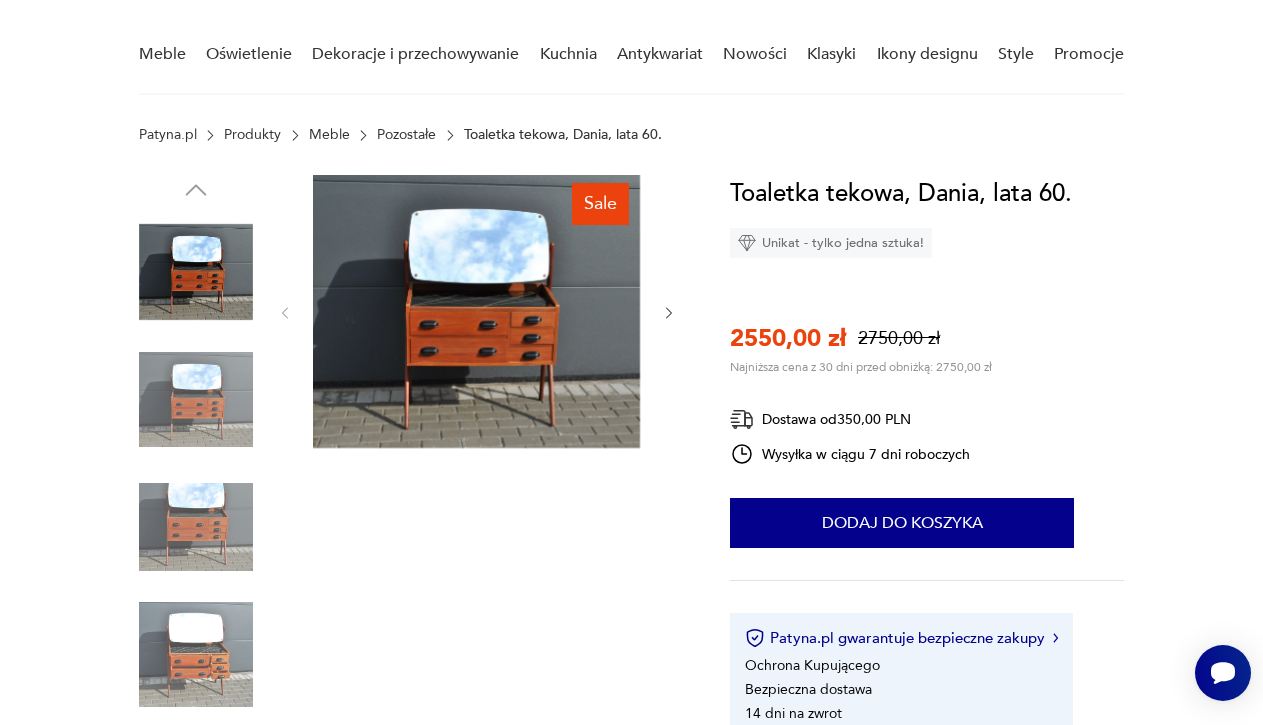 scroll, scrollTop: 107, scrollLeft: 0, axis: vertical 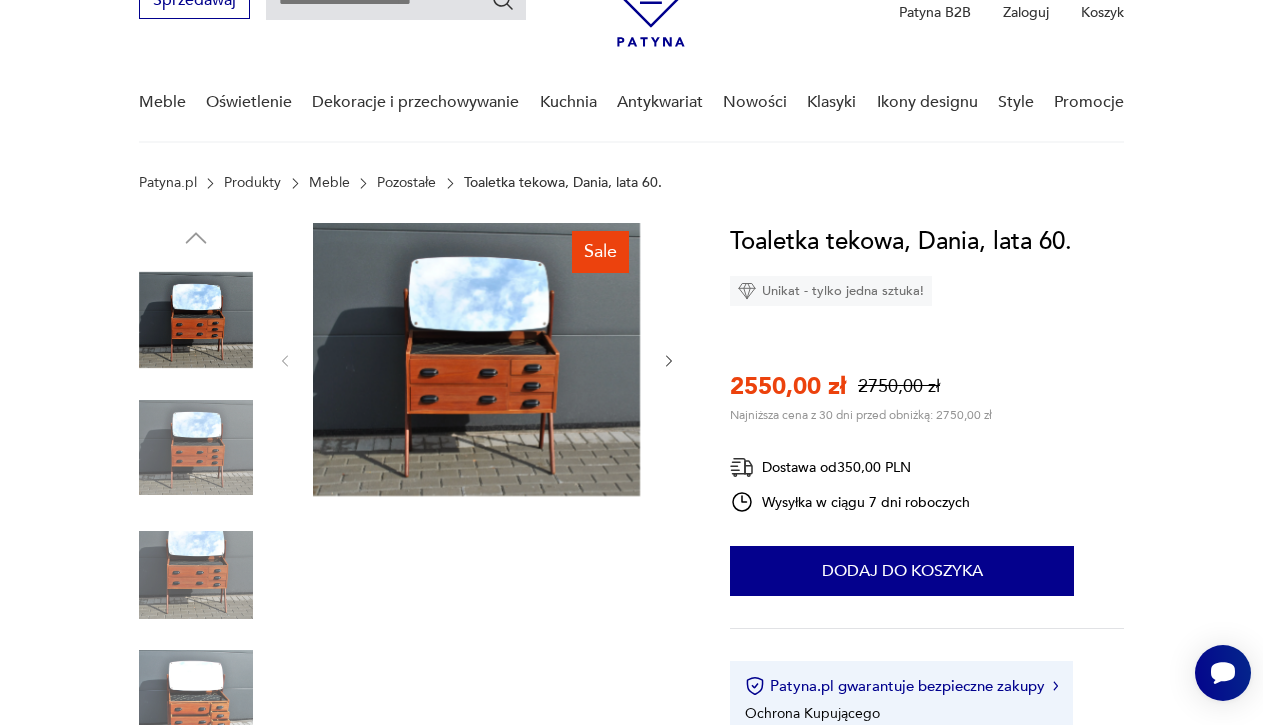 click at bounding box center [476, 359] 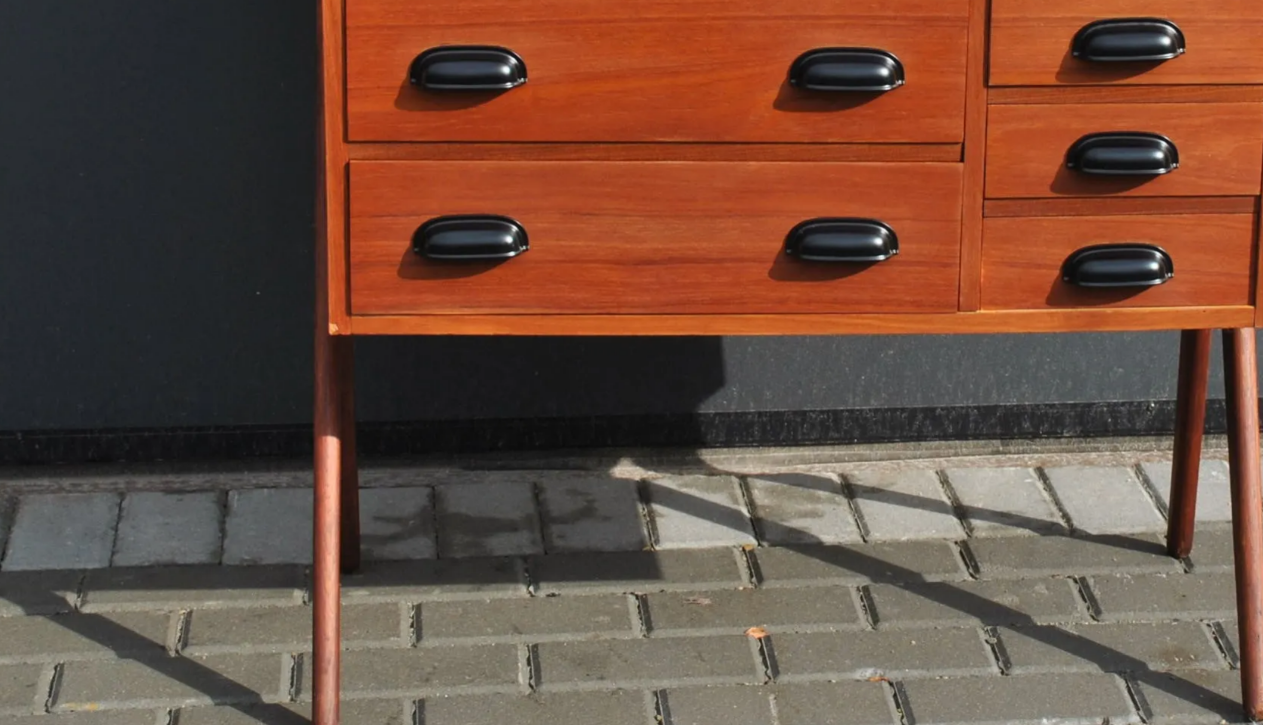 scroll, scrollTop: 107, scrollLeft: 0, axis: vertical 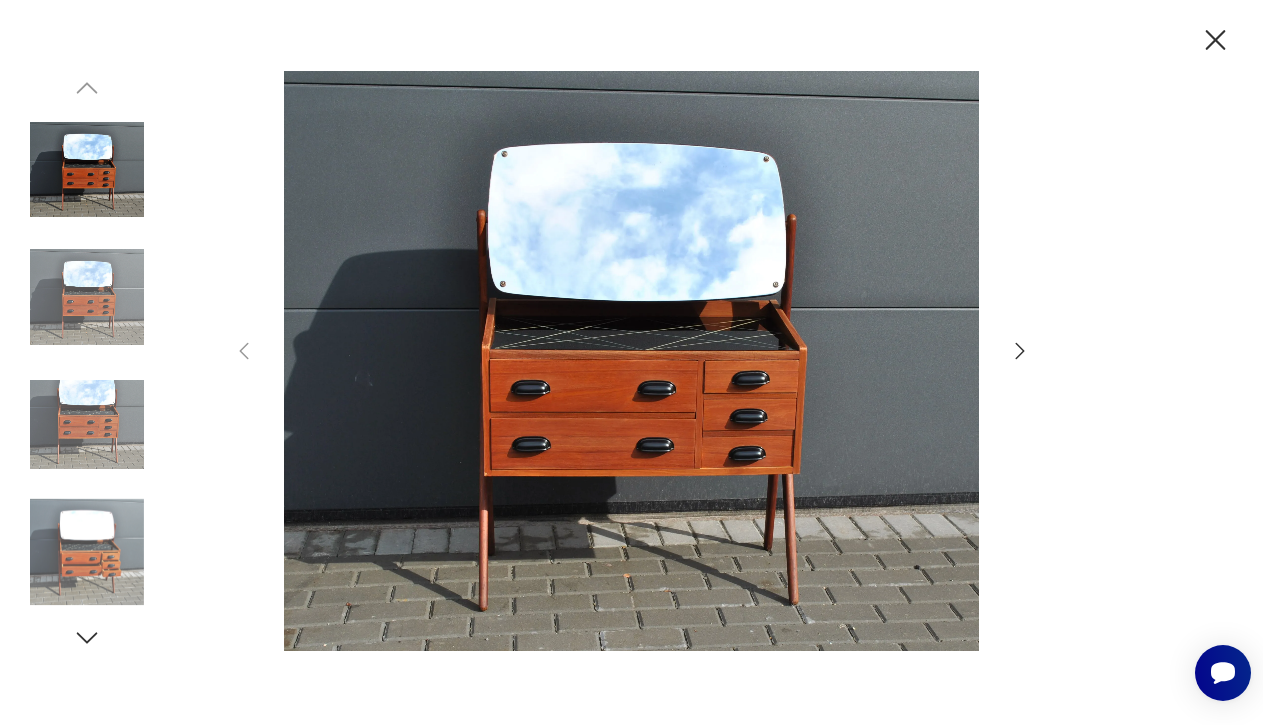 click 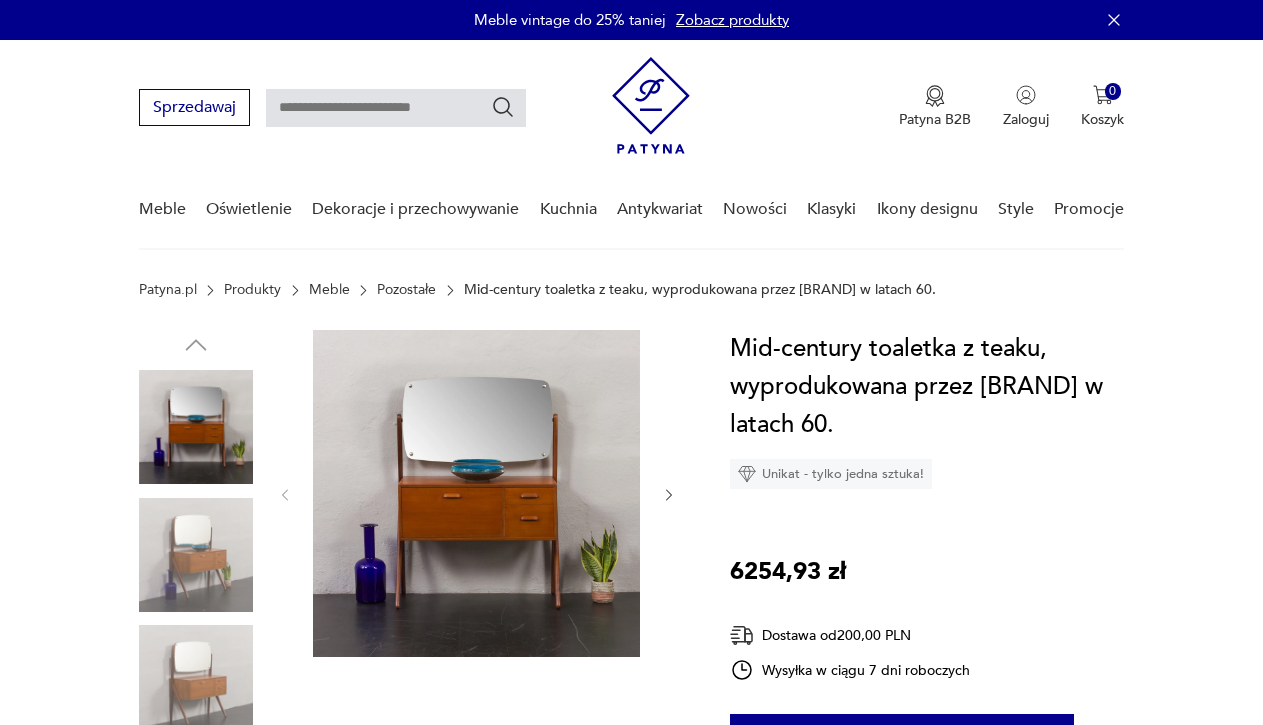 scroll, scrollTop: 0, scrollLeft: 0, axis: both 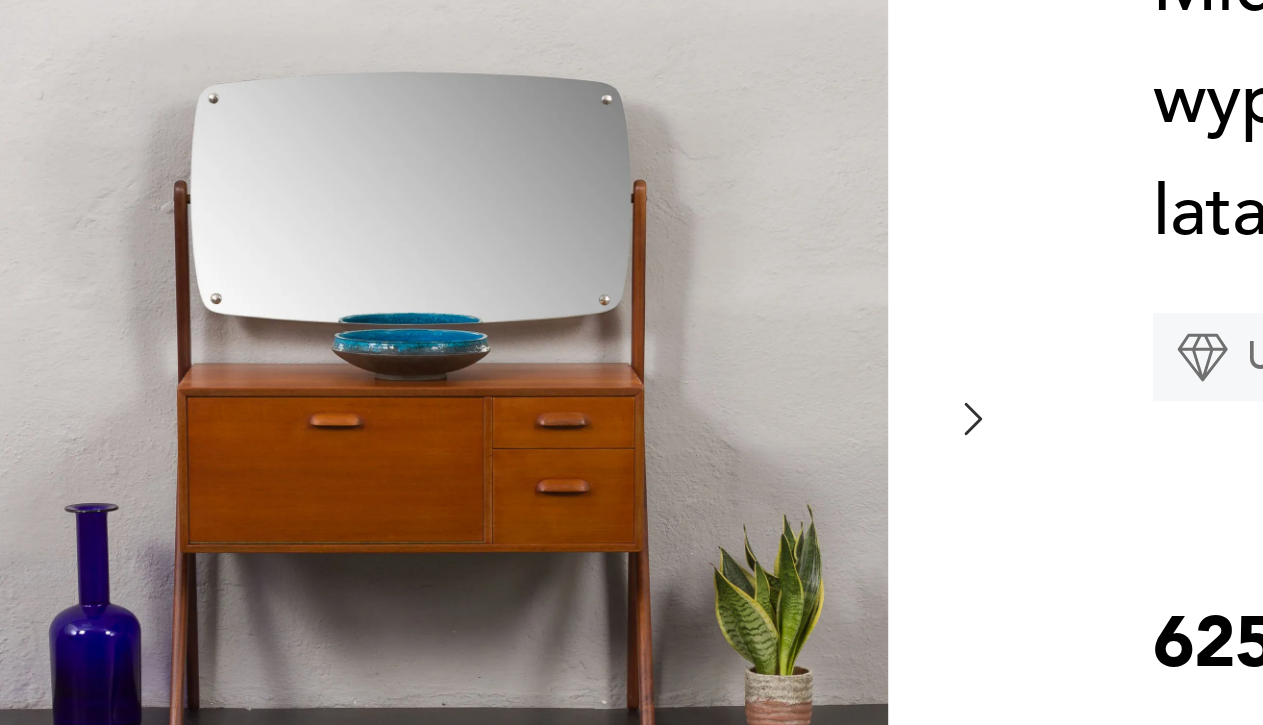 click 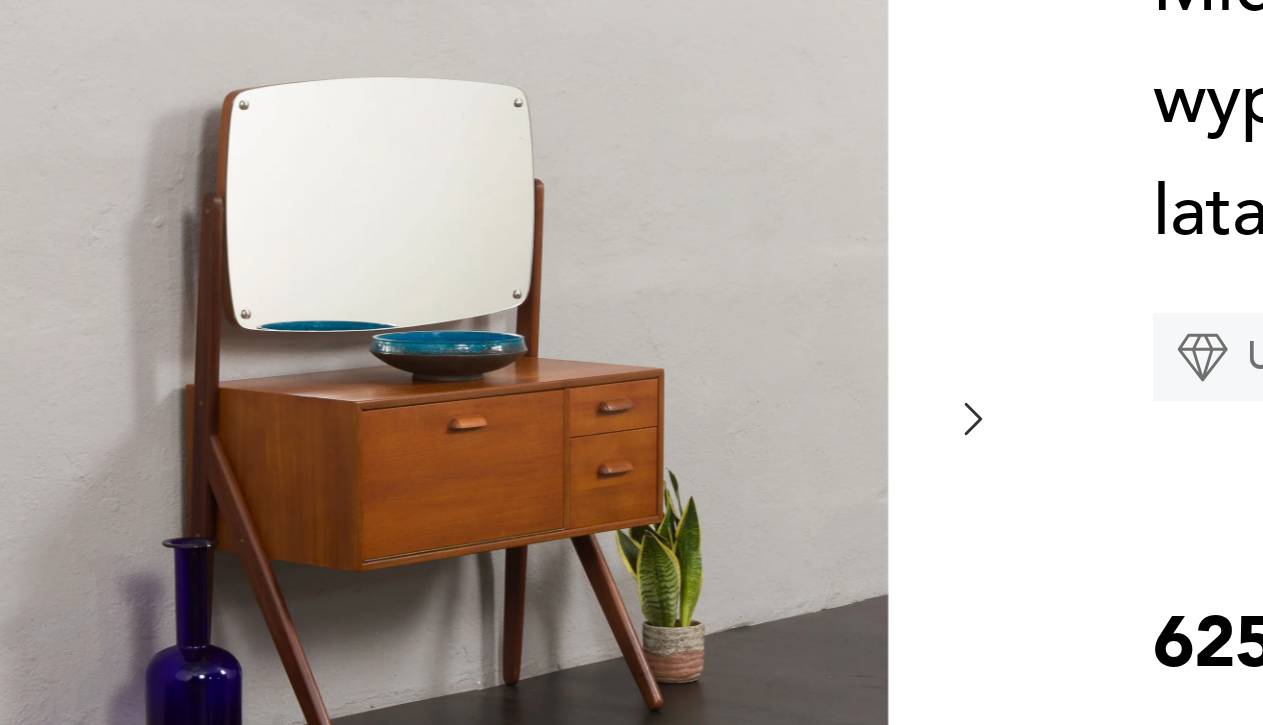 click 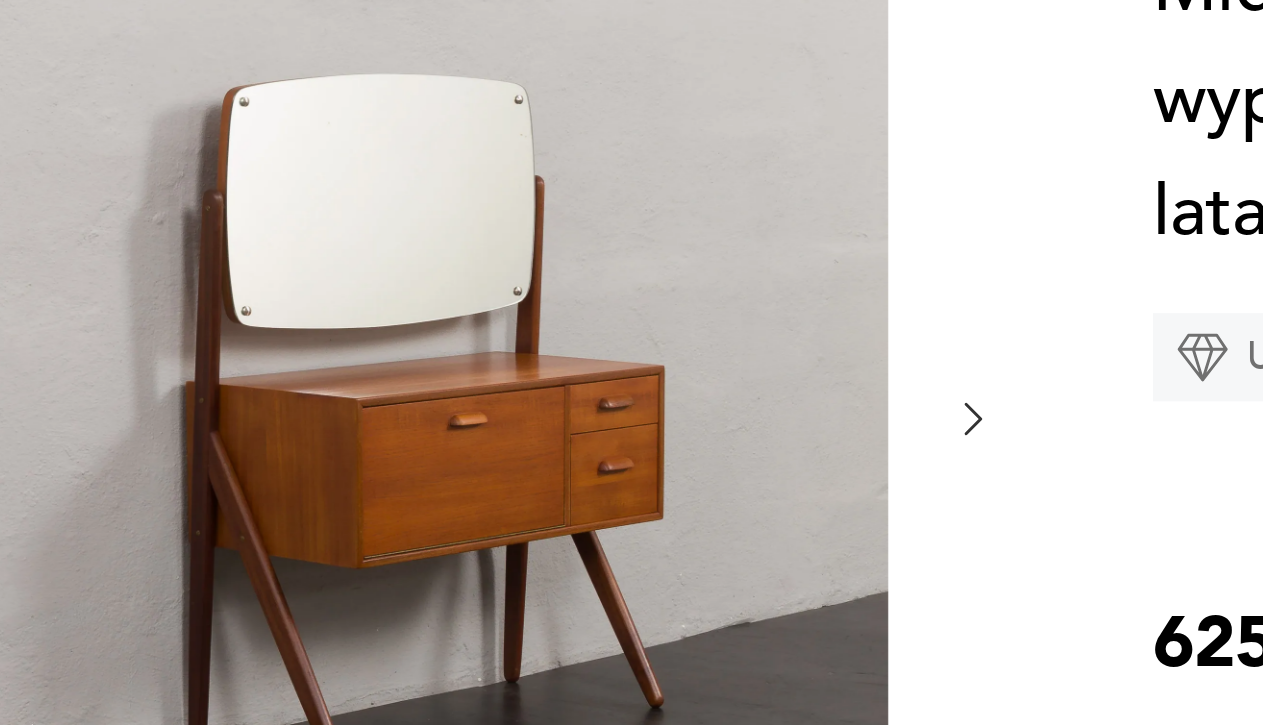 click 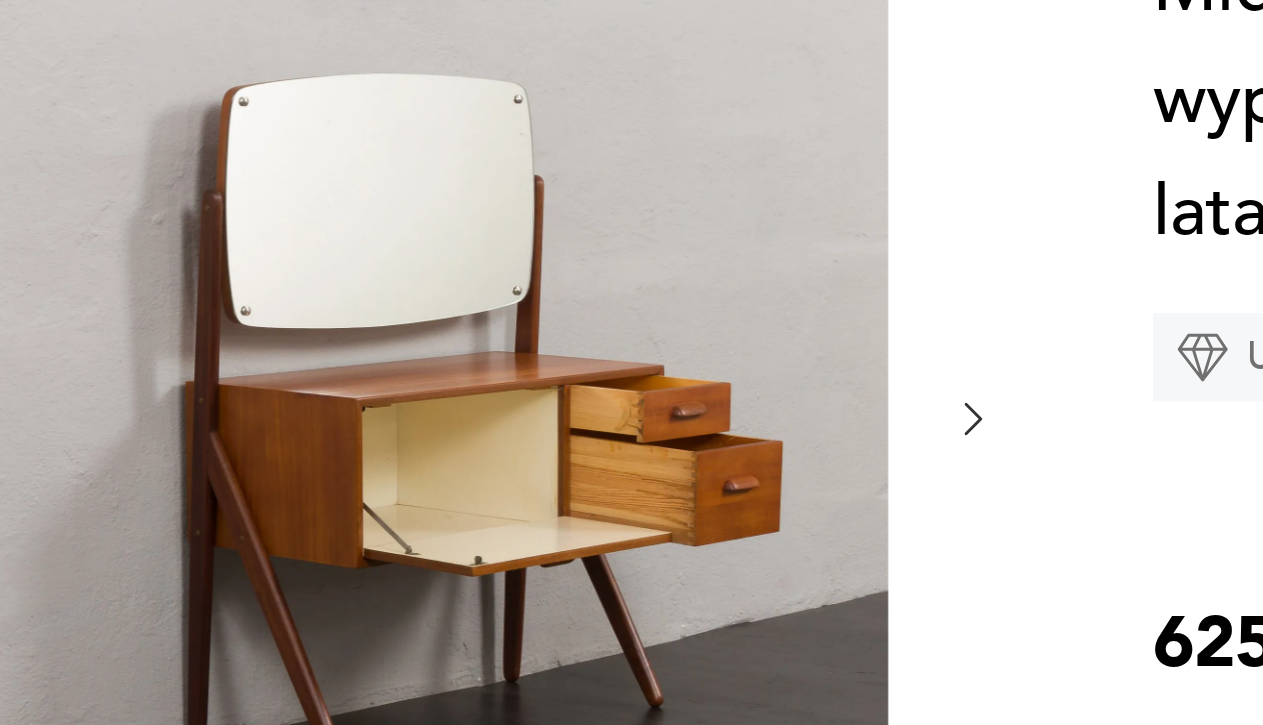 click 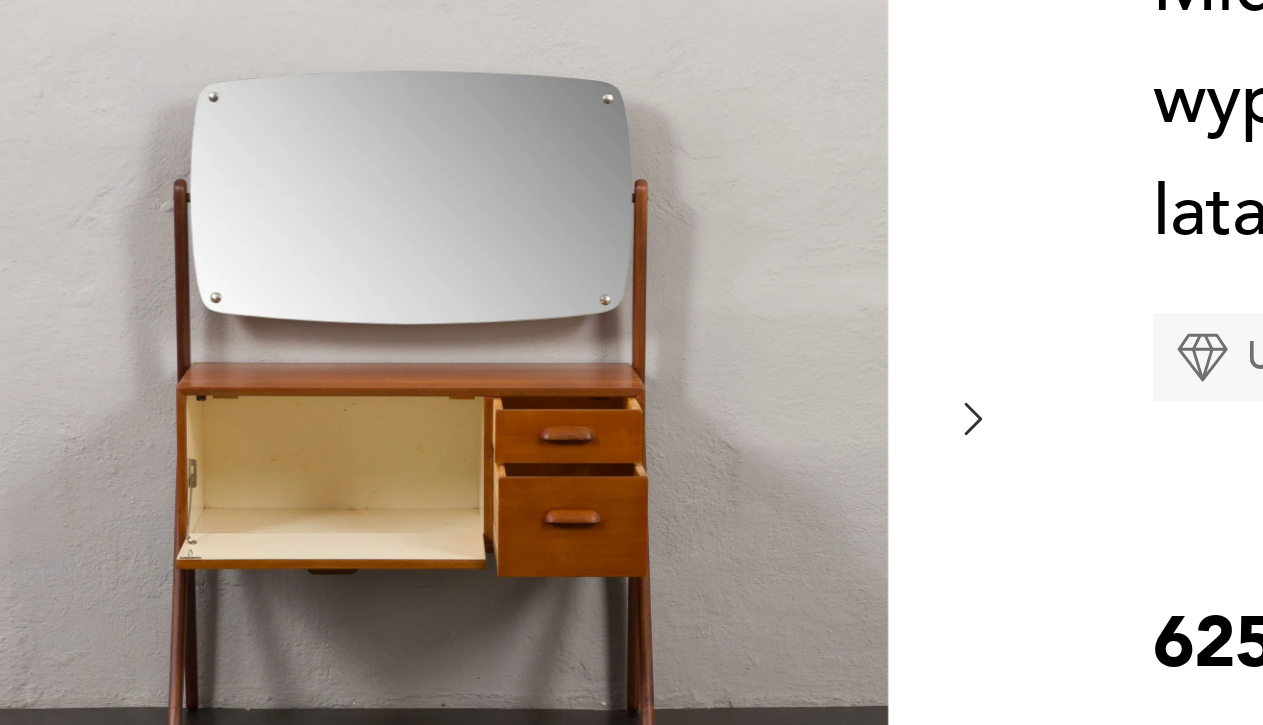 click 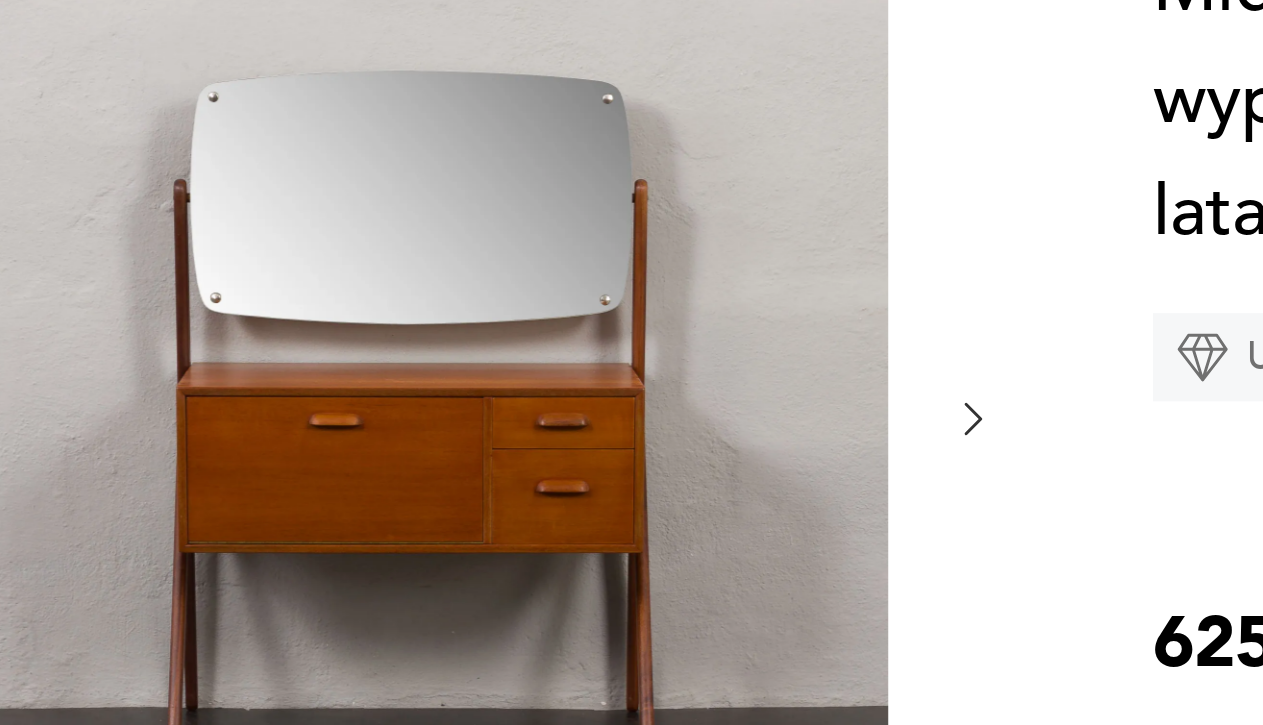 click 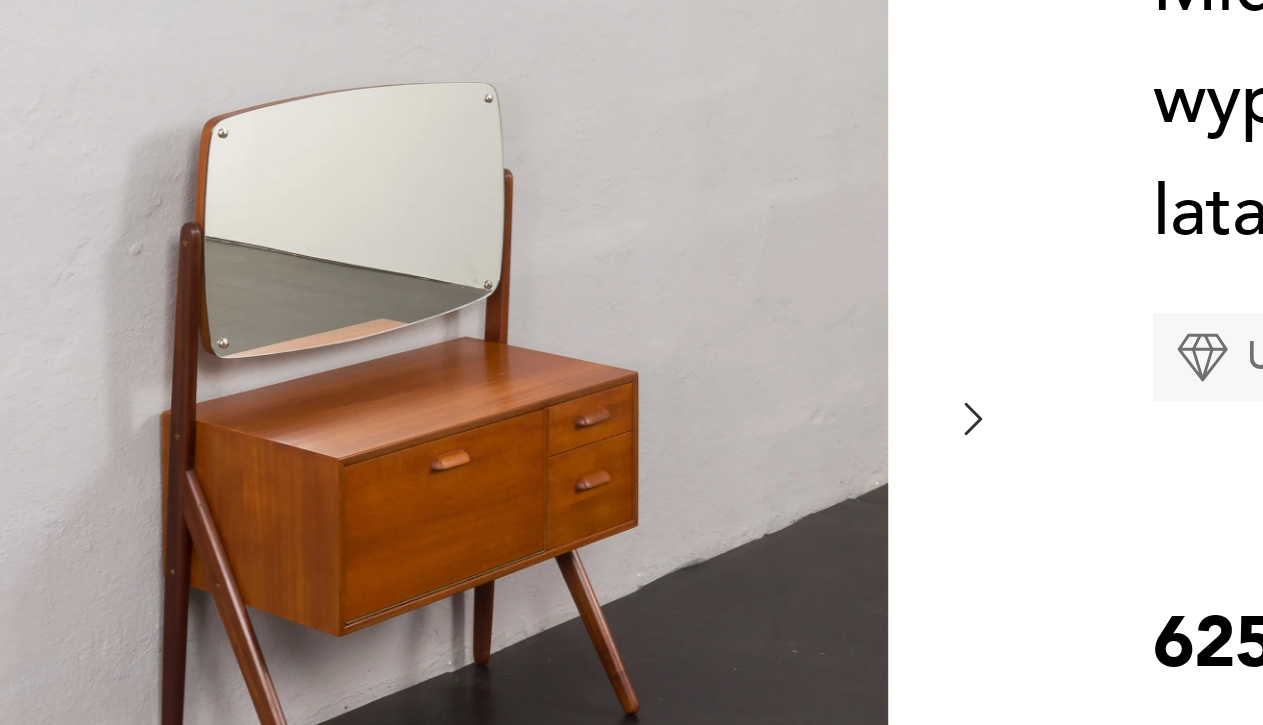 click 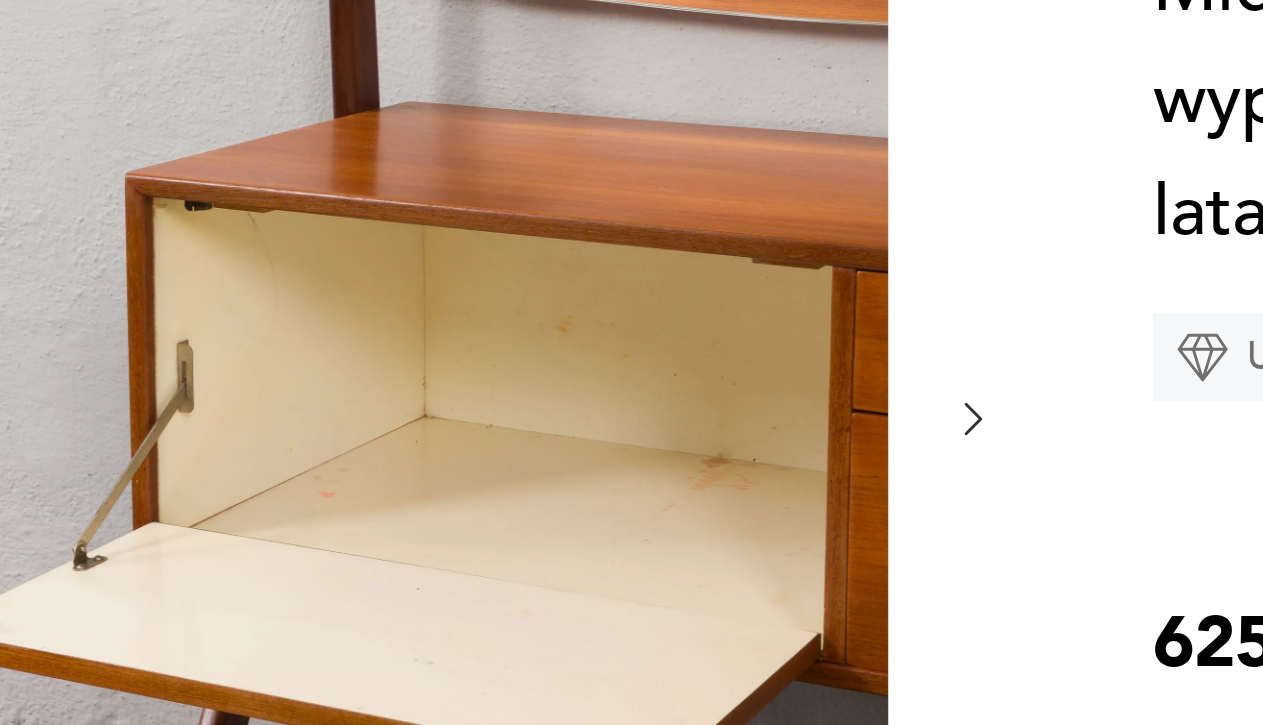 click 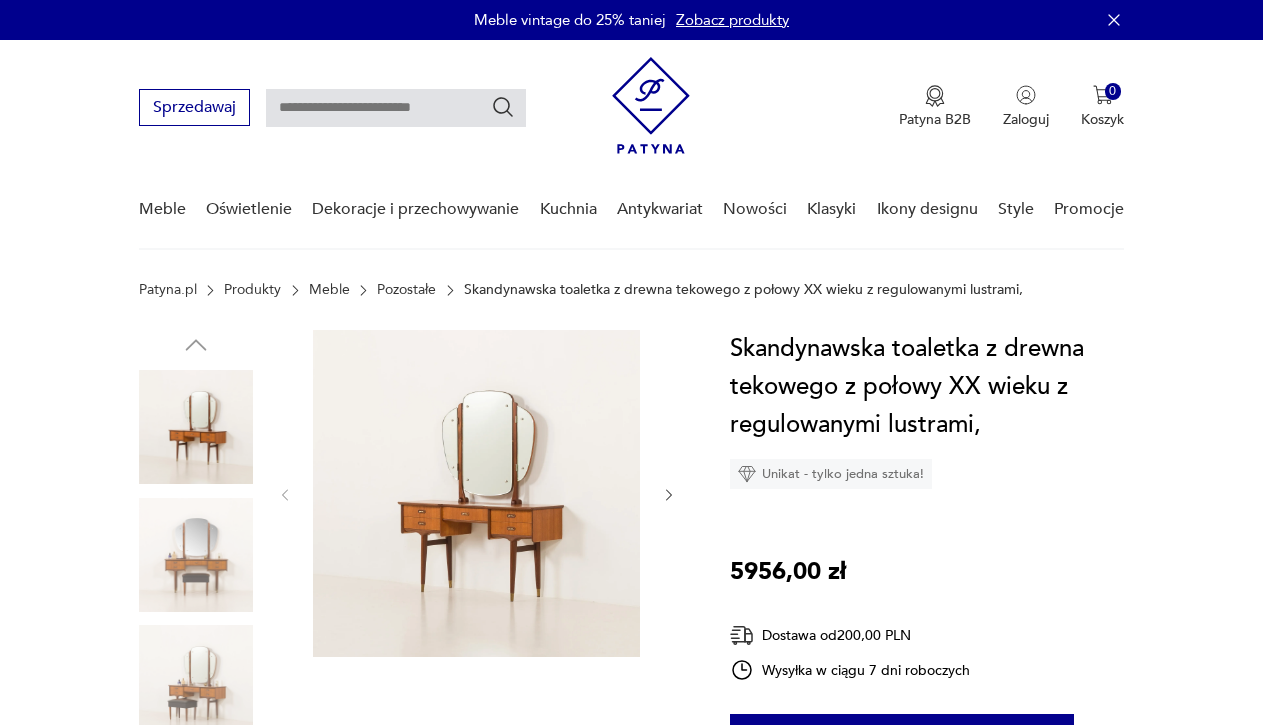scroll, scrollTop: 0, scrollLeft: 0, axis: both 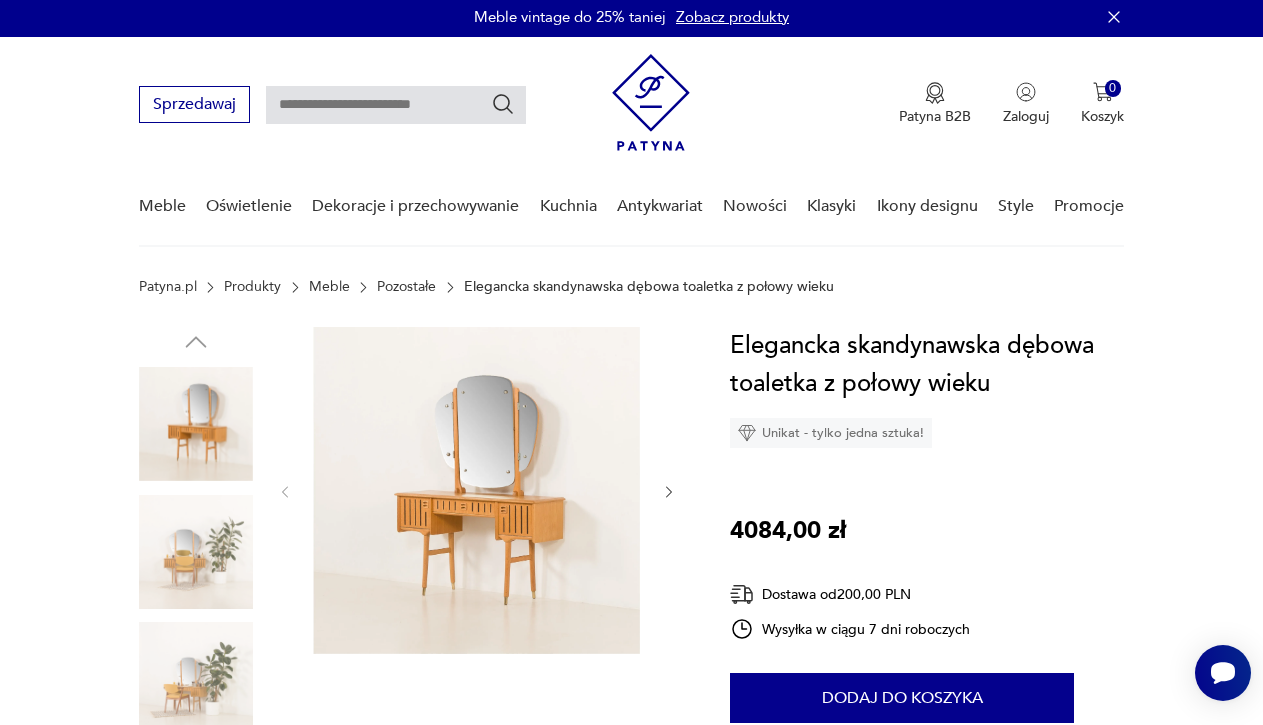 click at bounding box center (396, 105) 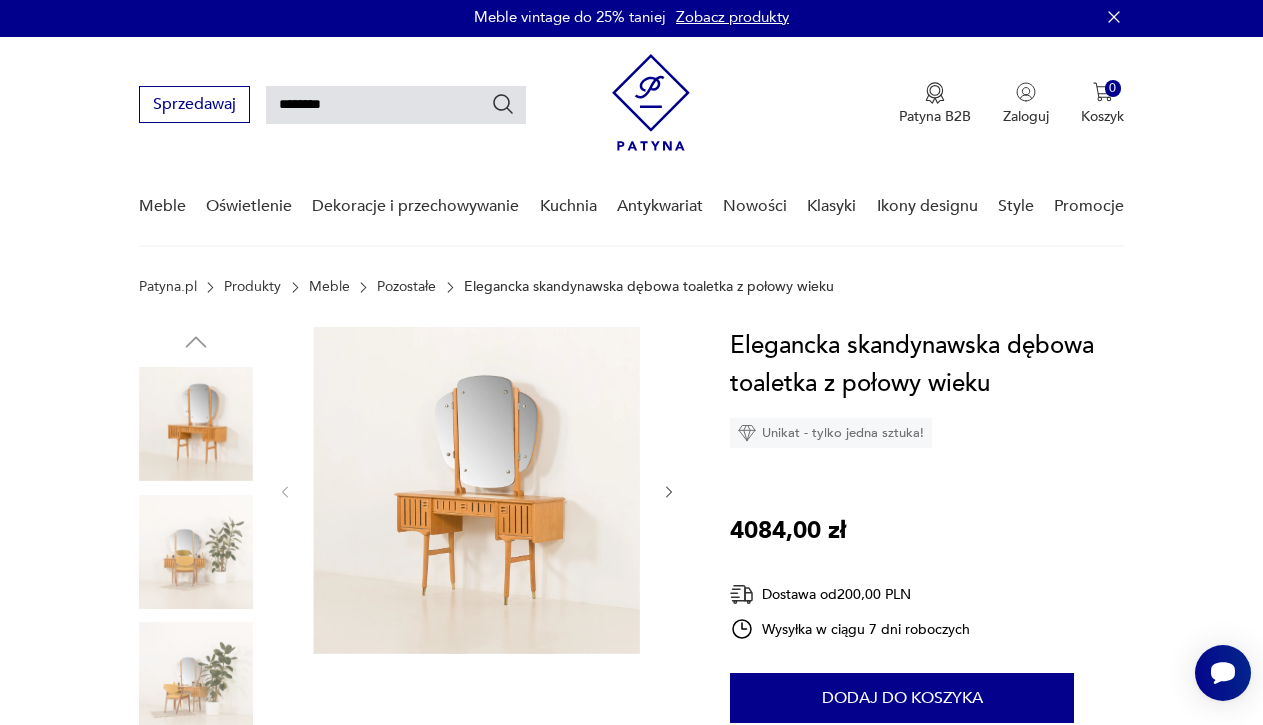 type on "********" 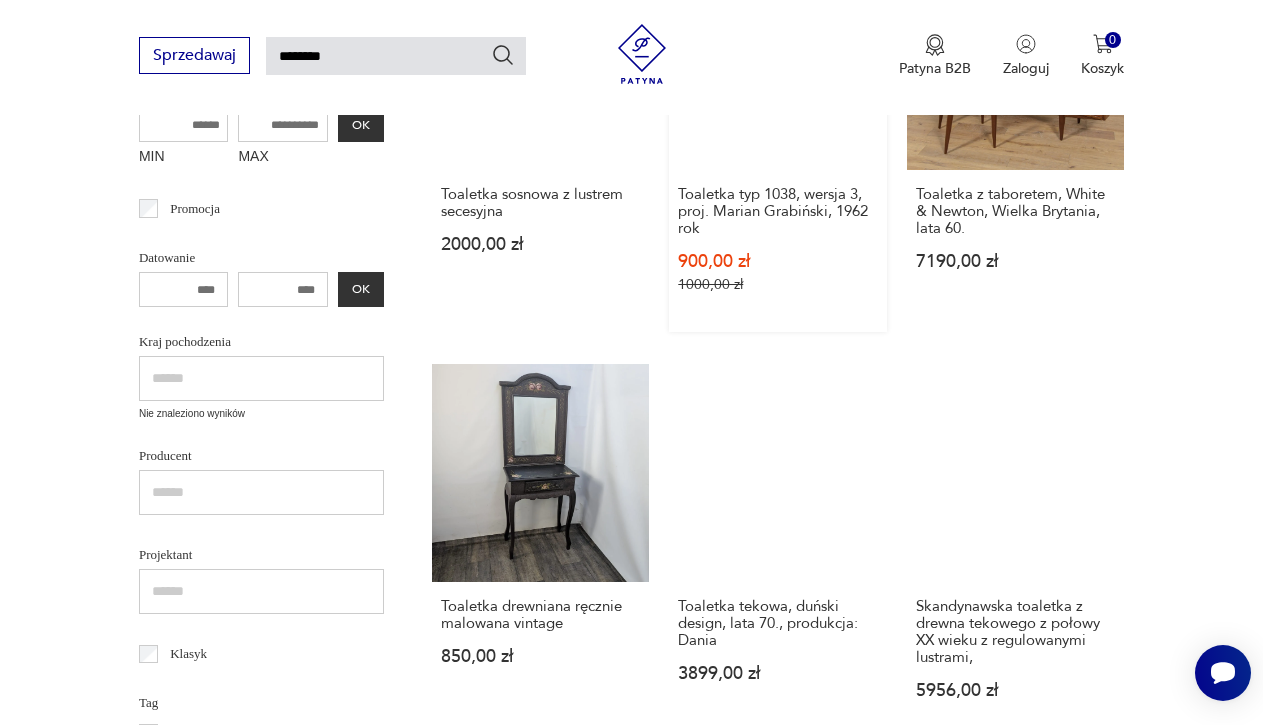 scroll, scrollTop: 496, scrollLeft: 0, axis: vertical 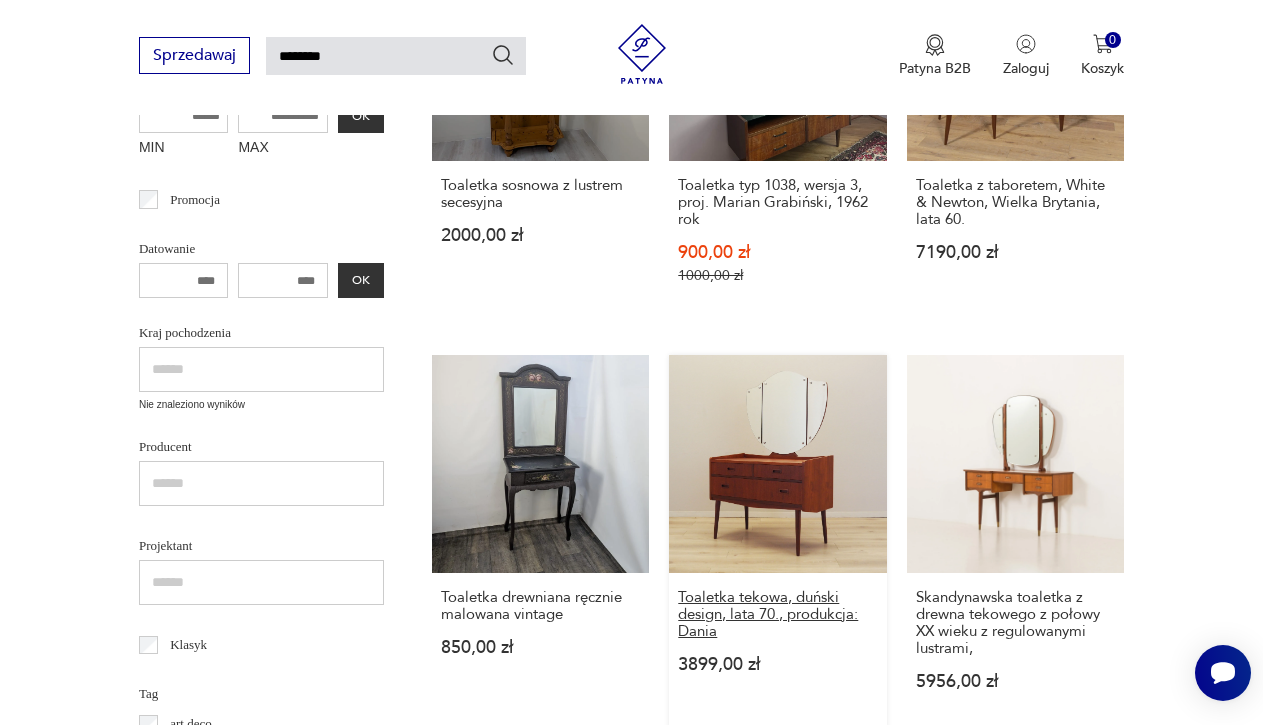 click on "Toaletka tekowa, duński design, lata 70., produkcja: Dania" at bounding box center (777, 614) 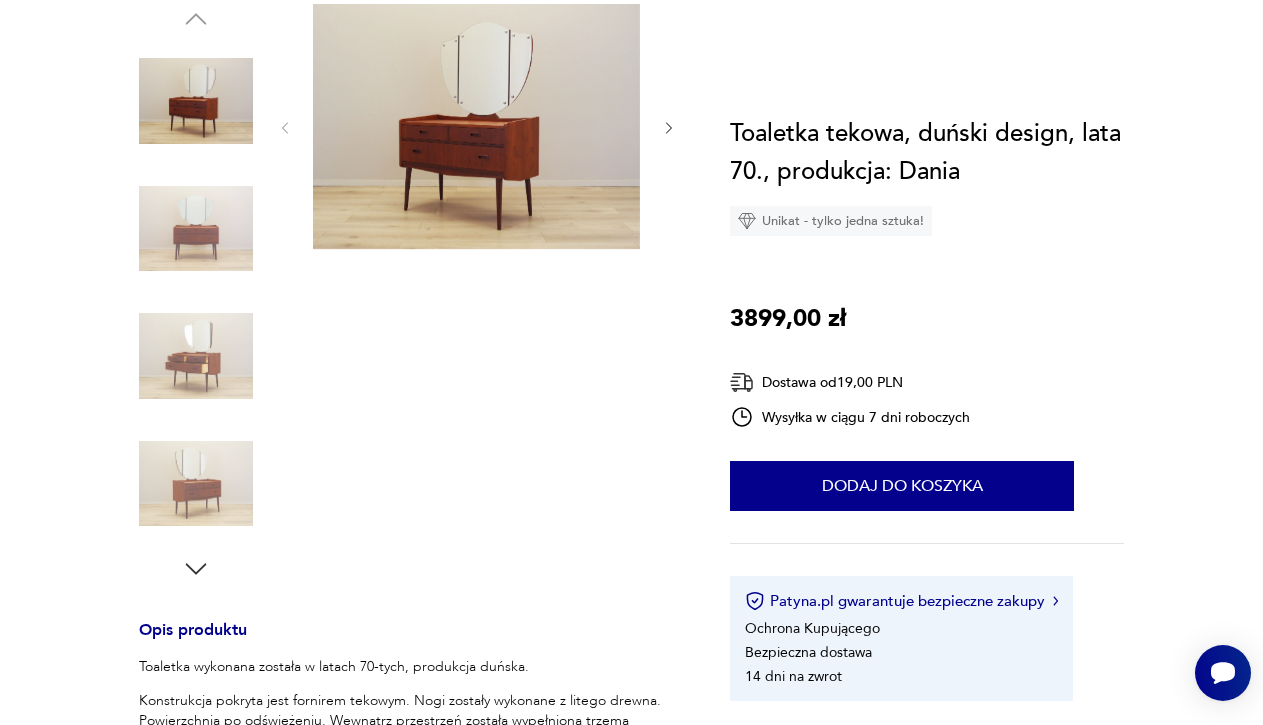 scroll, scrollTop: 0, scrollLeft: 0, axis: both 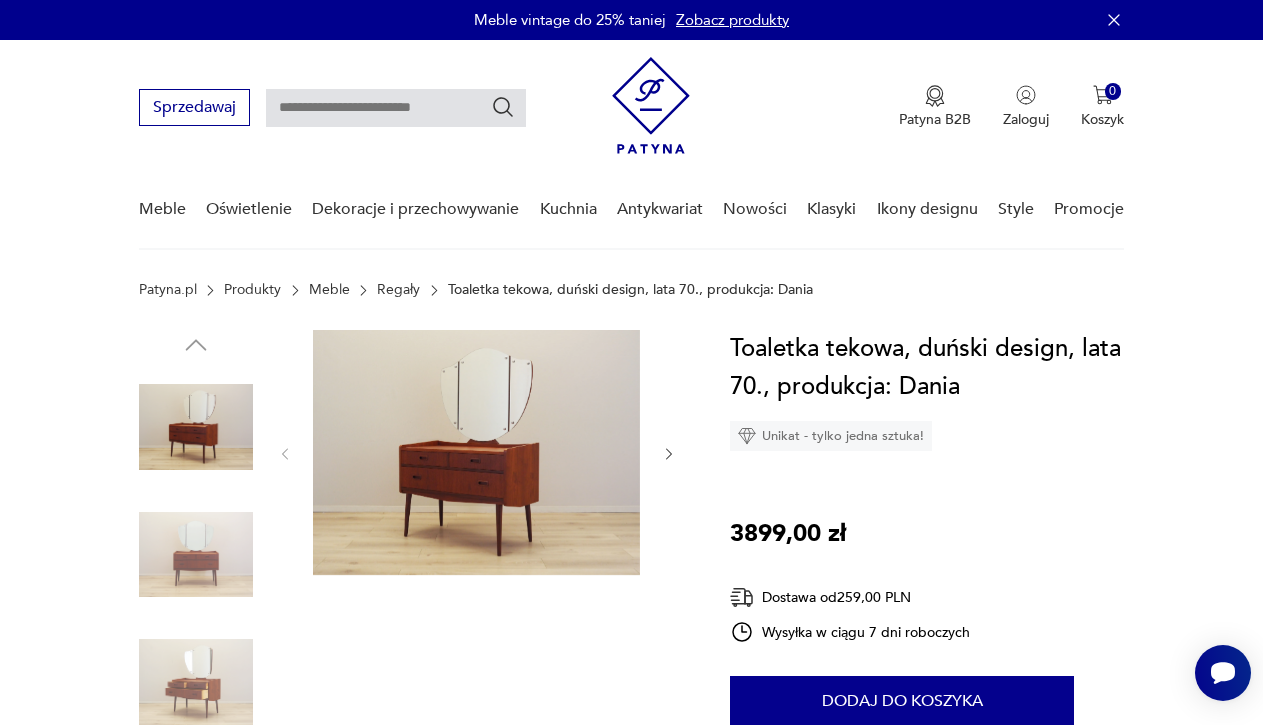 type on "********" 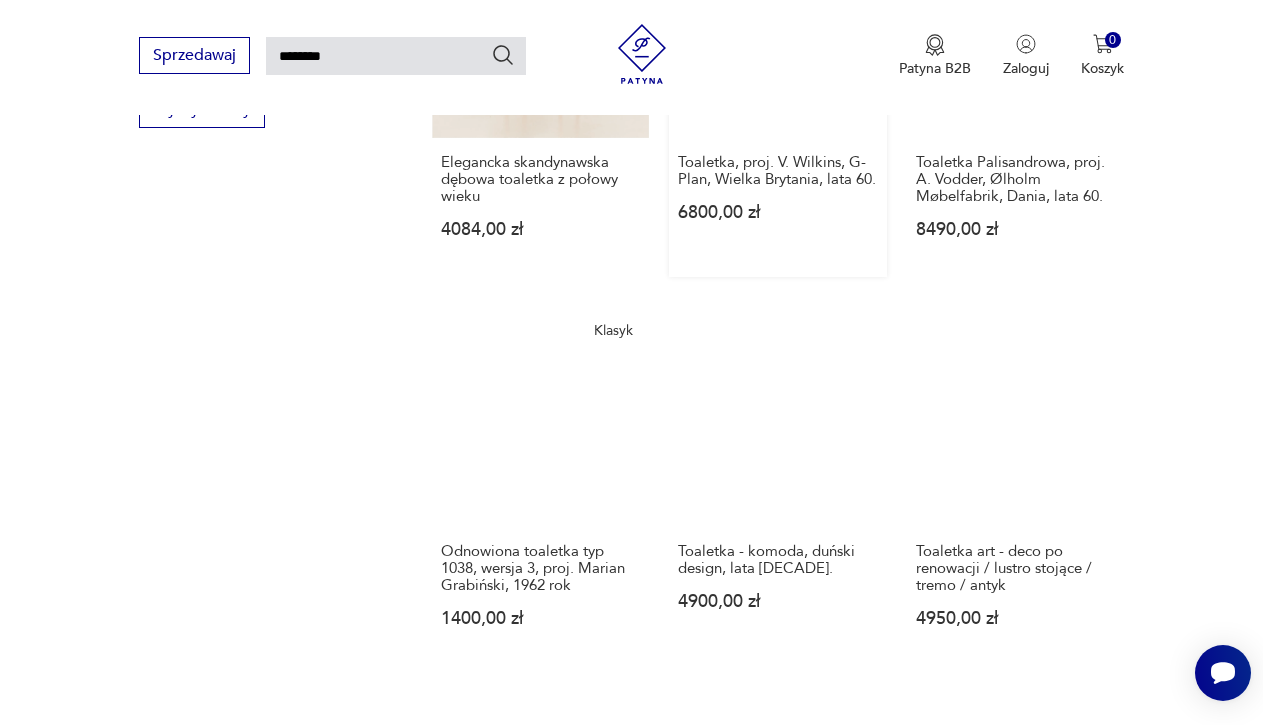 scroll, scrollTop: 1337, scrollLeft: 0, axis: vertical 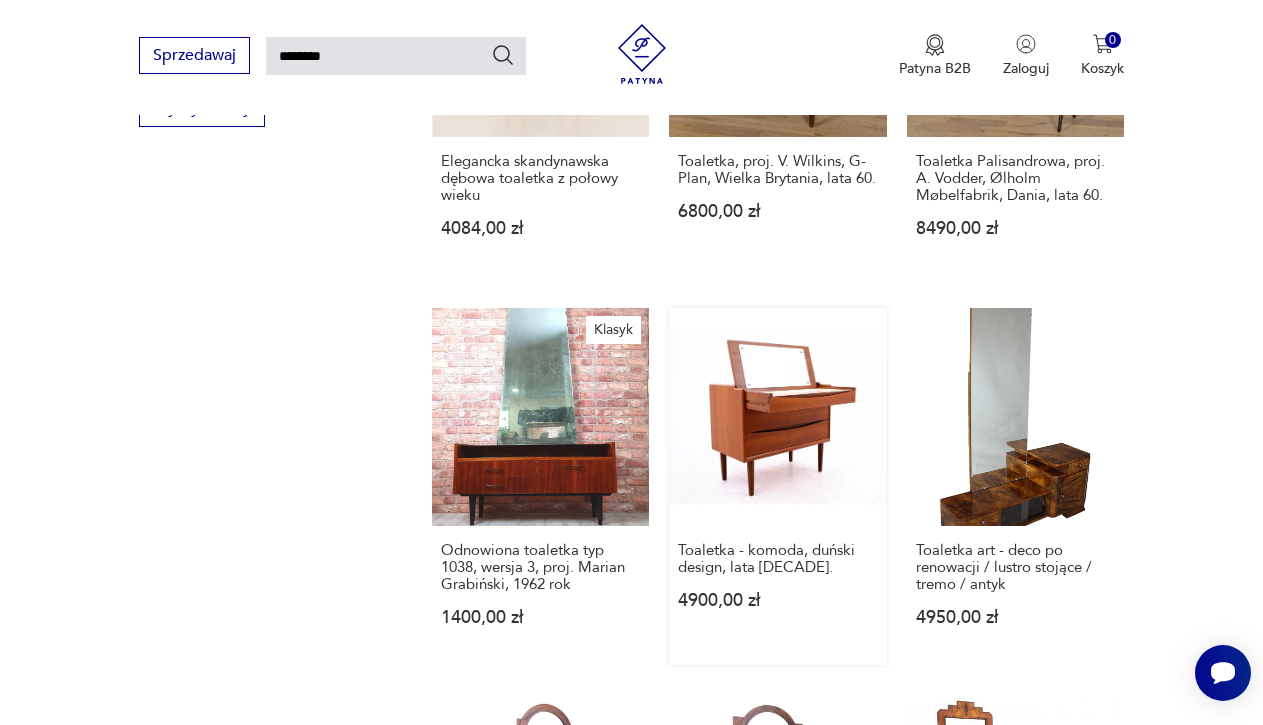 click on "Toaletka - komoda, duński design, lata [DECADE]. [PRICE]" at bounding box center [777, 486] 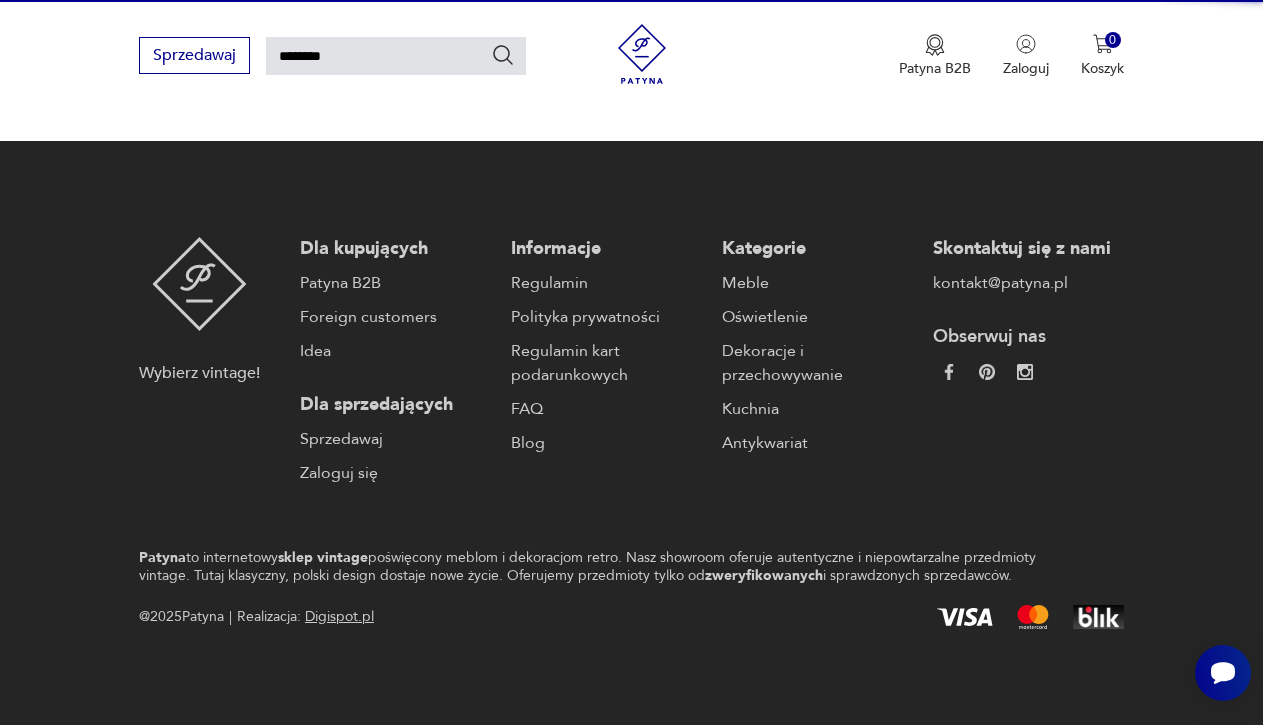 type 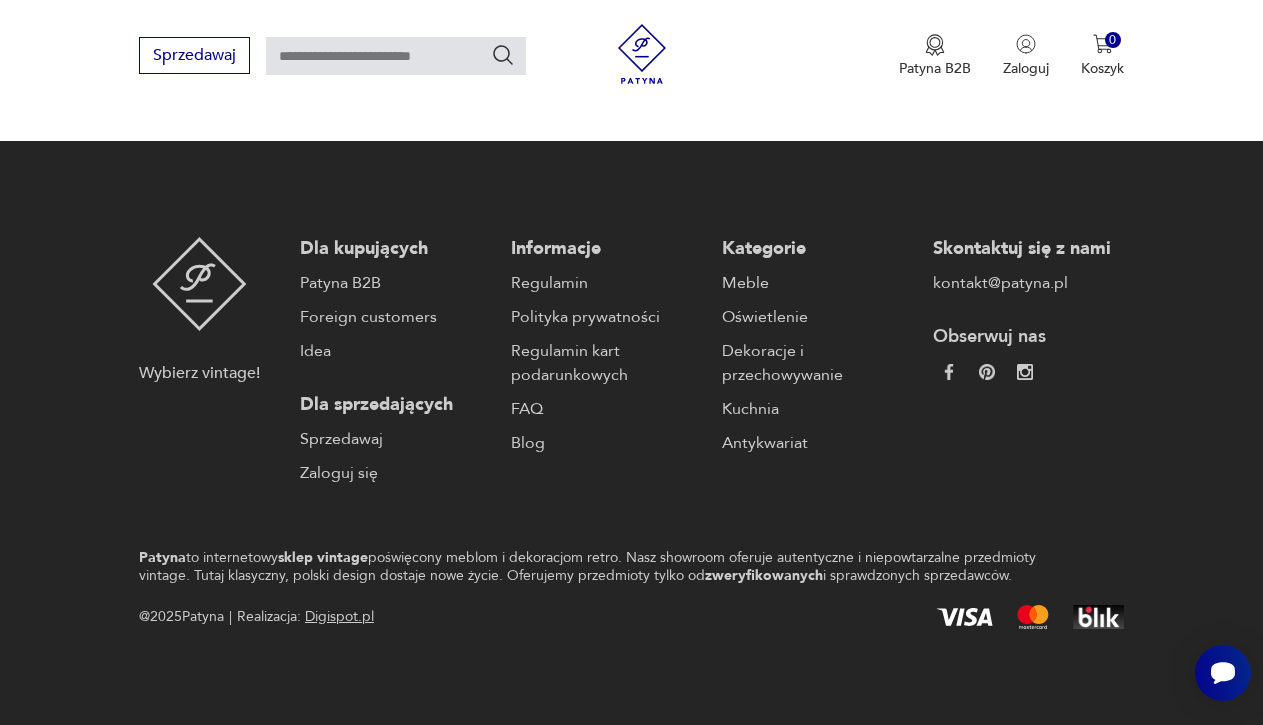 scroll, scrollTop: 0, scrollLeft: 0, axis: both 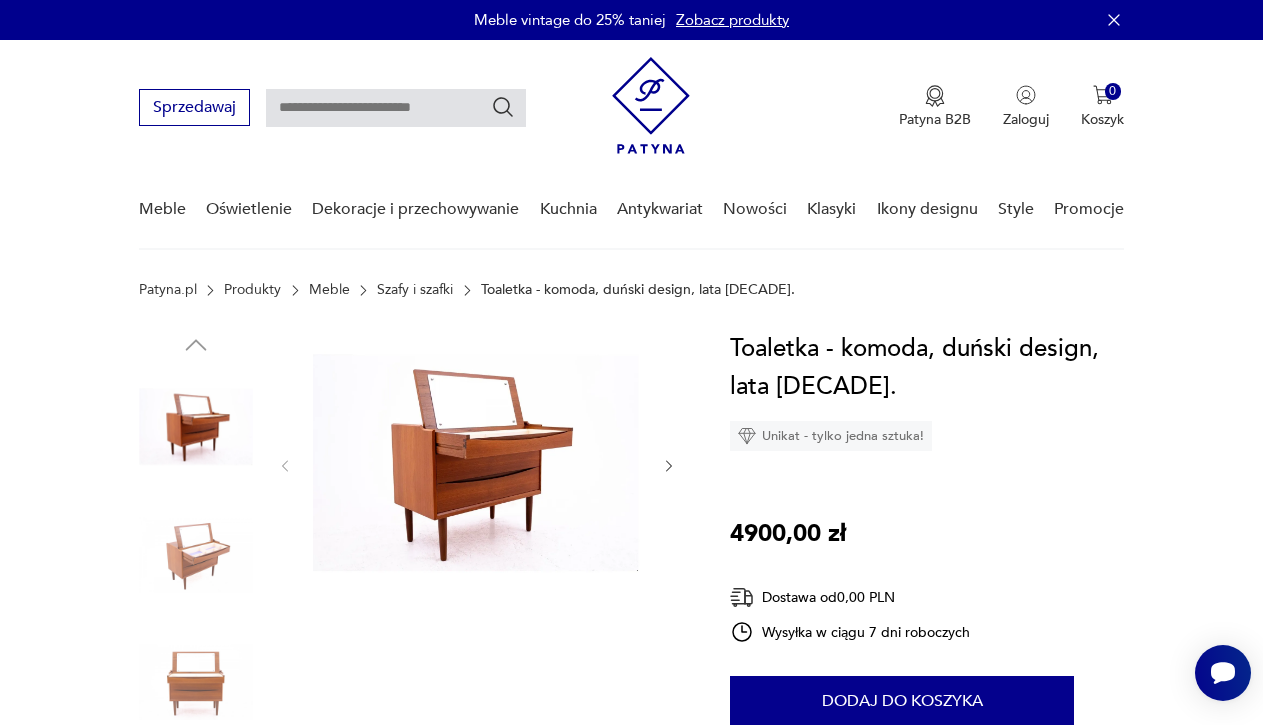 type on "********" 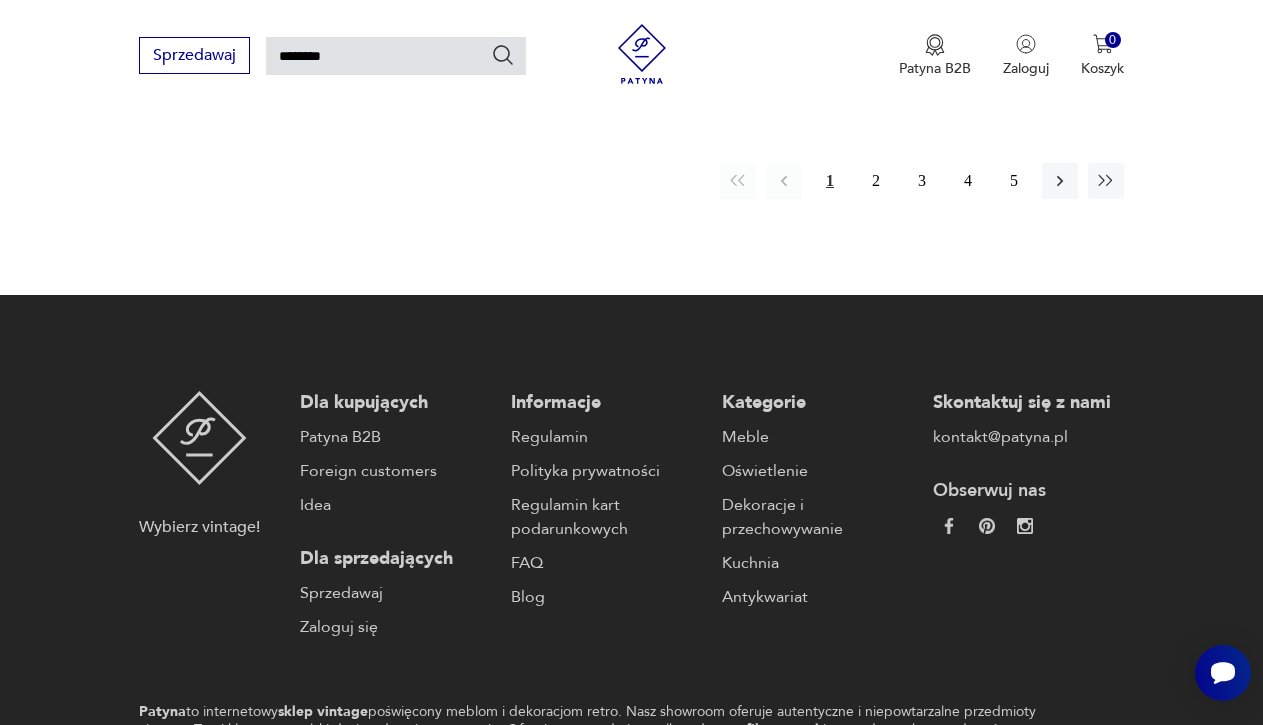 scroll, scrollTop: 2707, scrollLeft: 0, axis: vertical 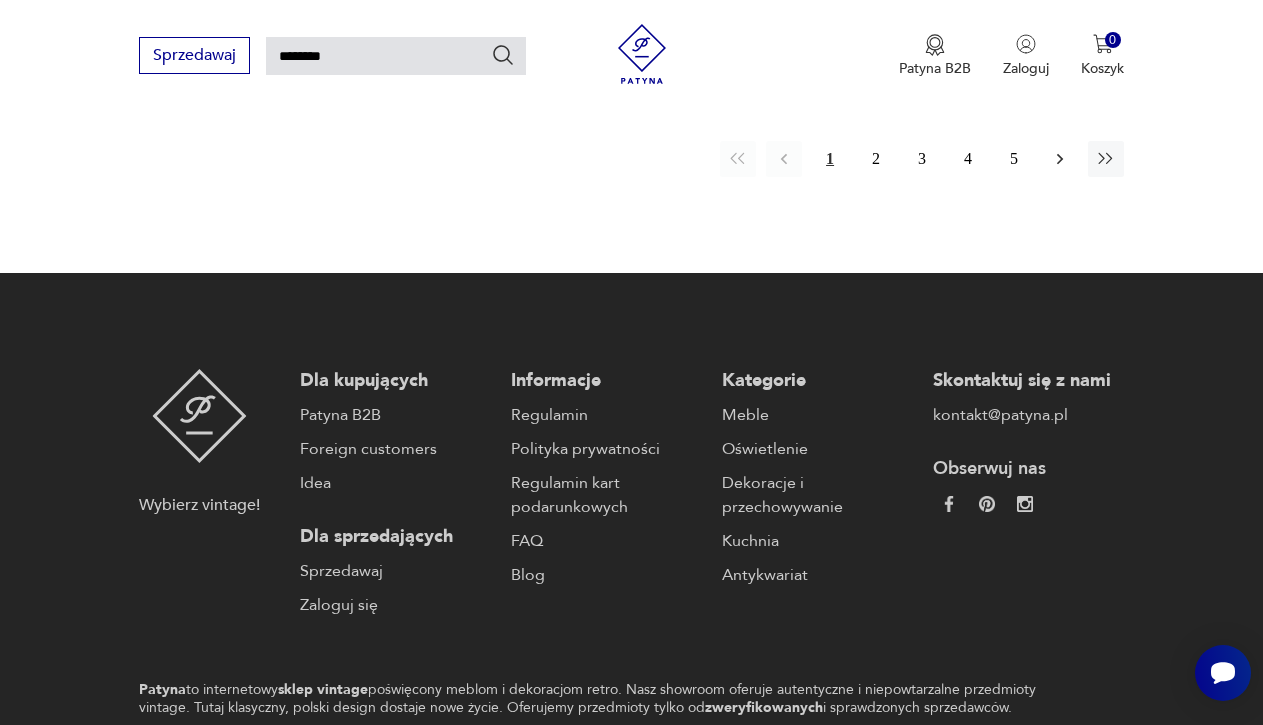 click 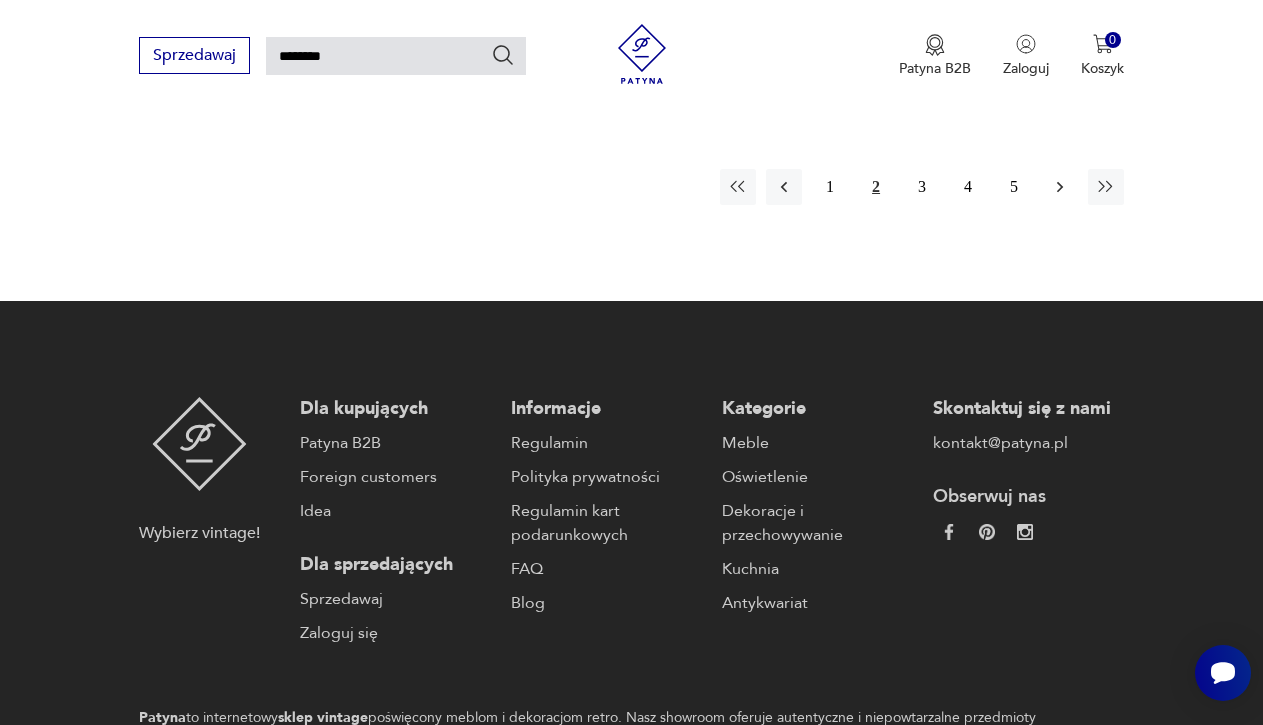 scroll, scrollTop: 2681, scrollLeft: 0, axis: vertical 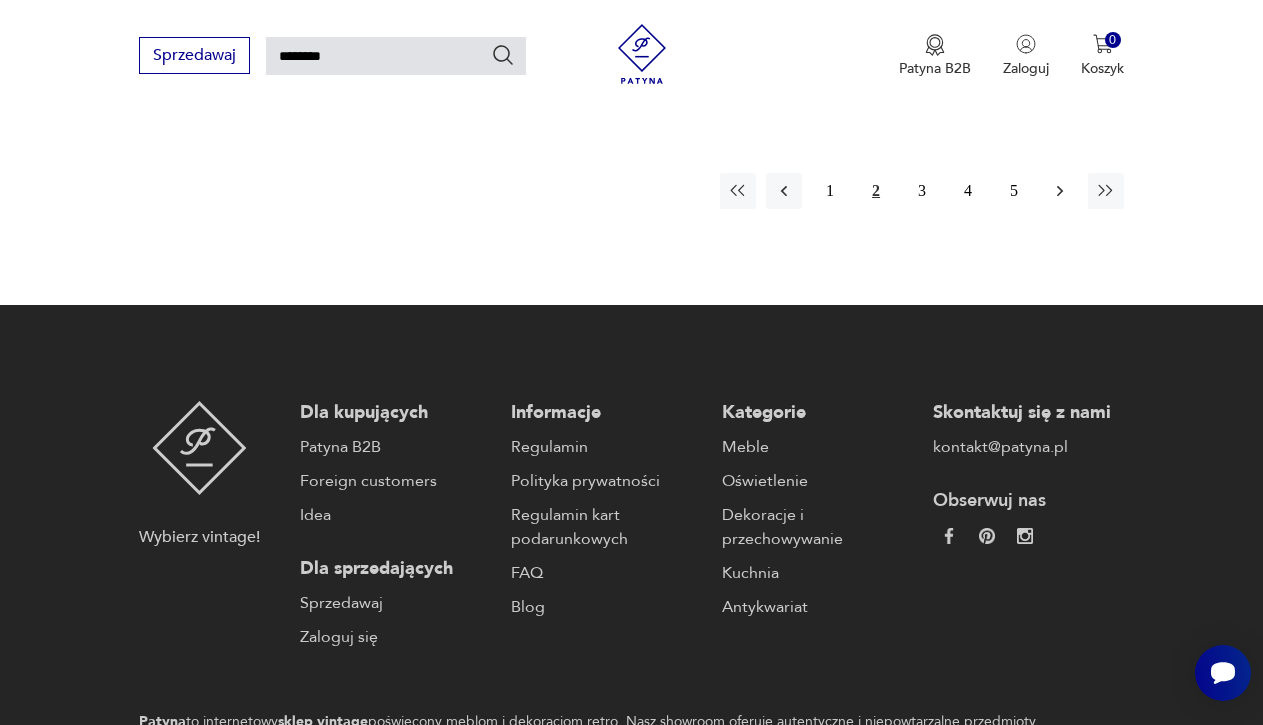 click 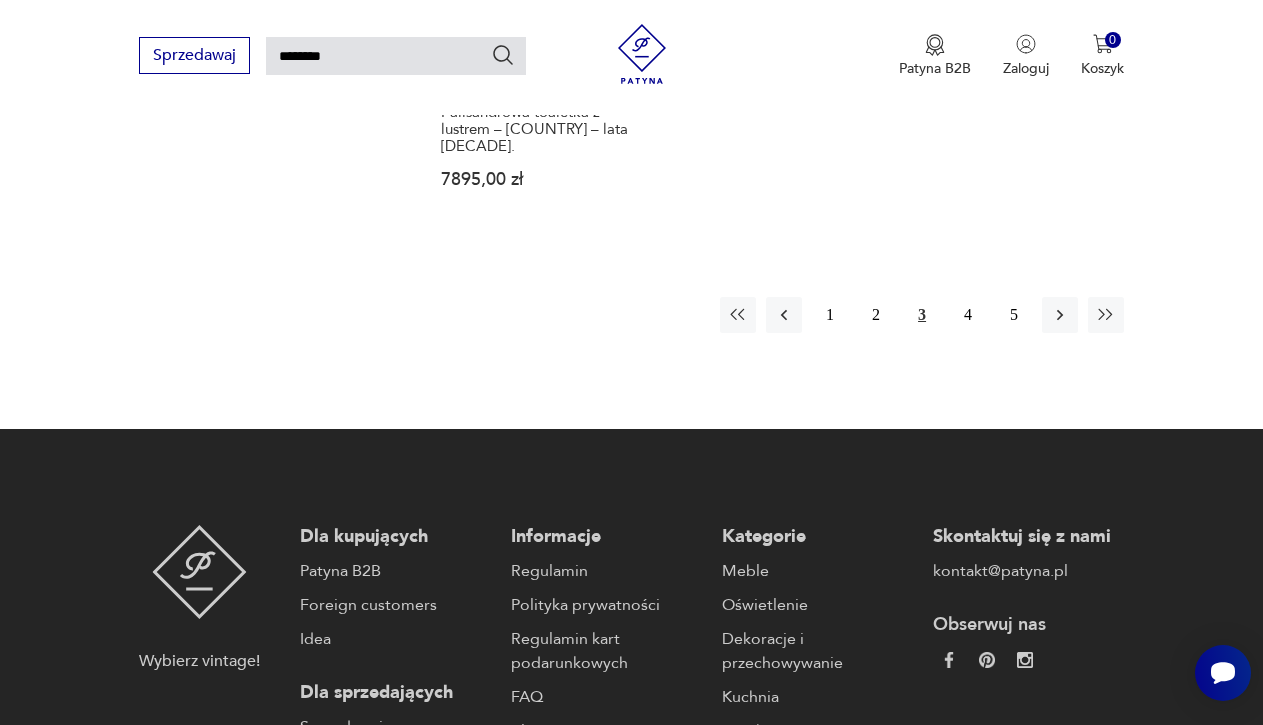 scroll, scrollTop: 2508, scrollLeft: 0, axis: vertical 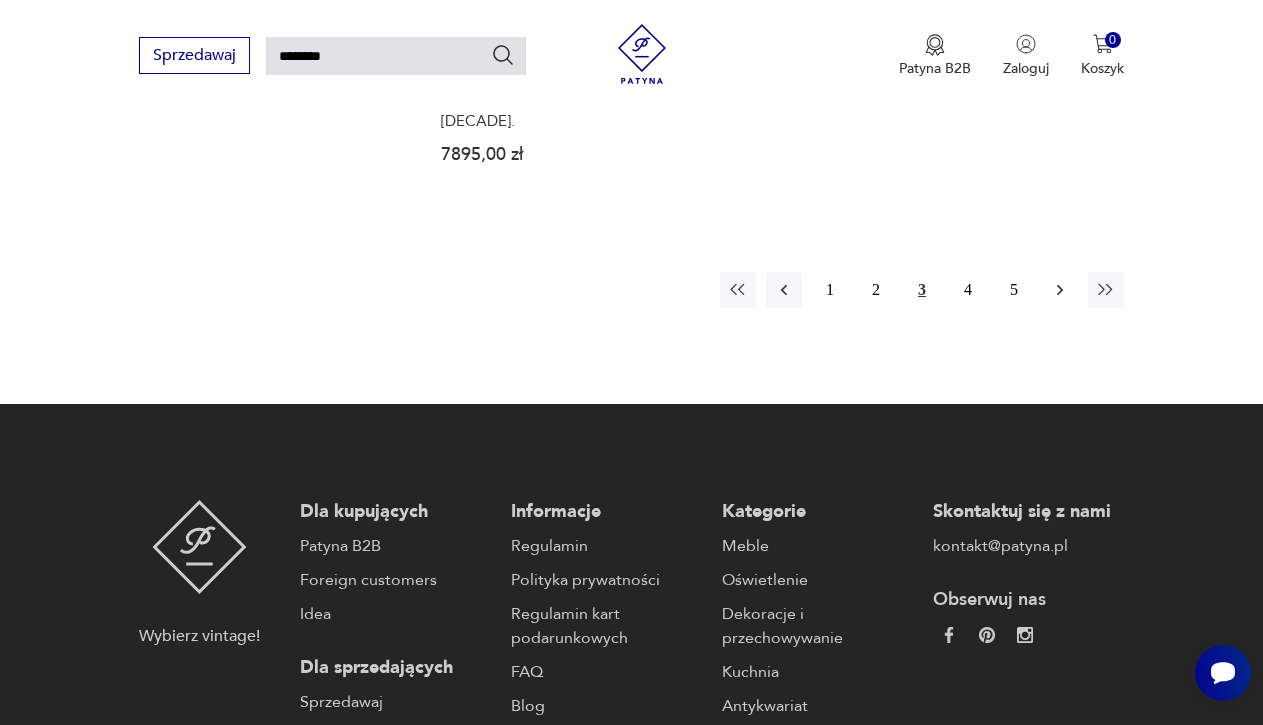 click 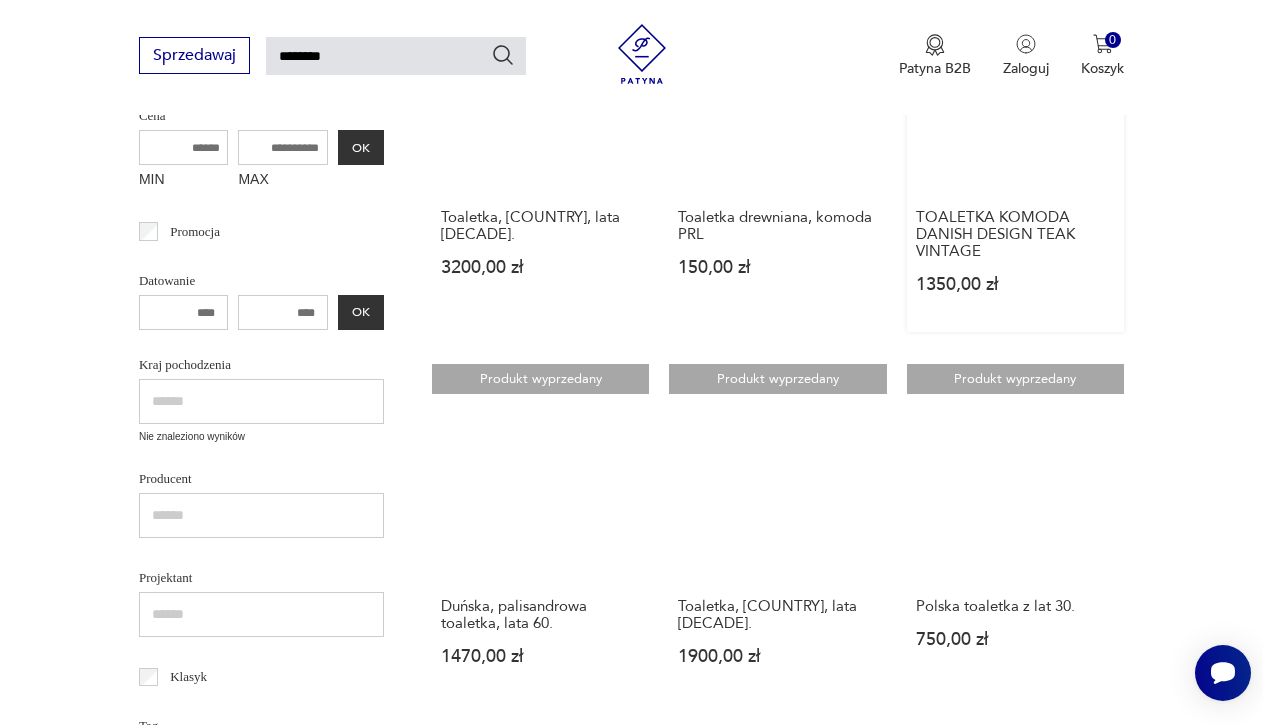 scroll, scrollTop: 472, scrollLeft: 0, axis: vertical 